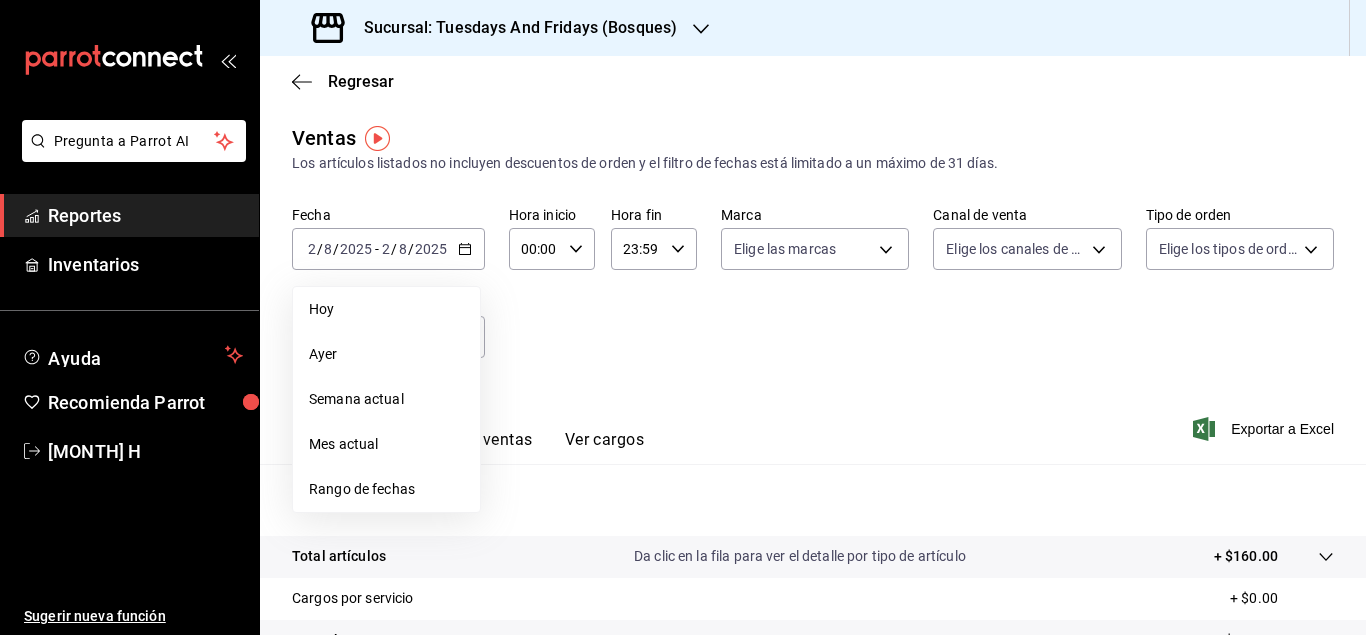 scroll, scrollTop: 0, scrollLeft: 0, axis: both 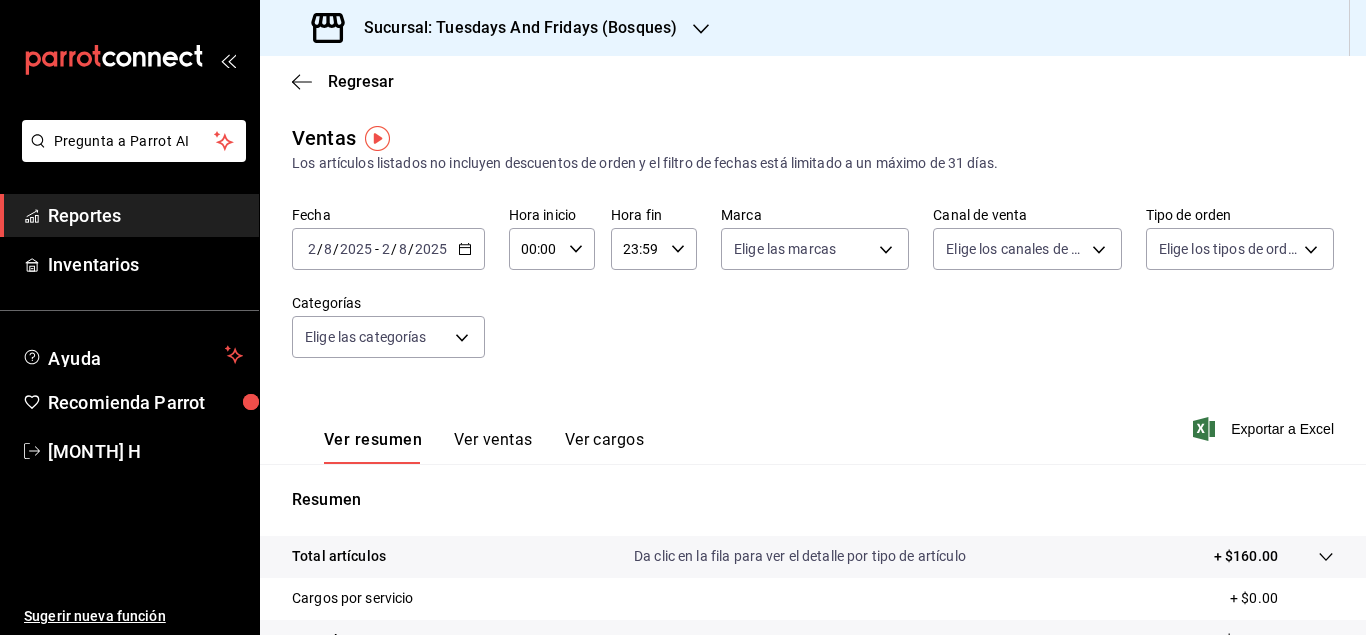 click 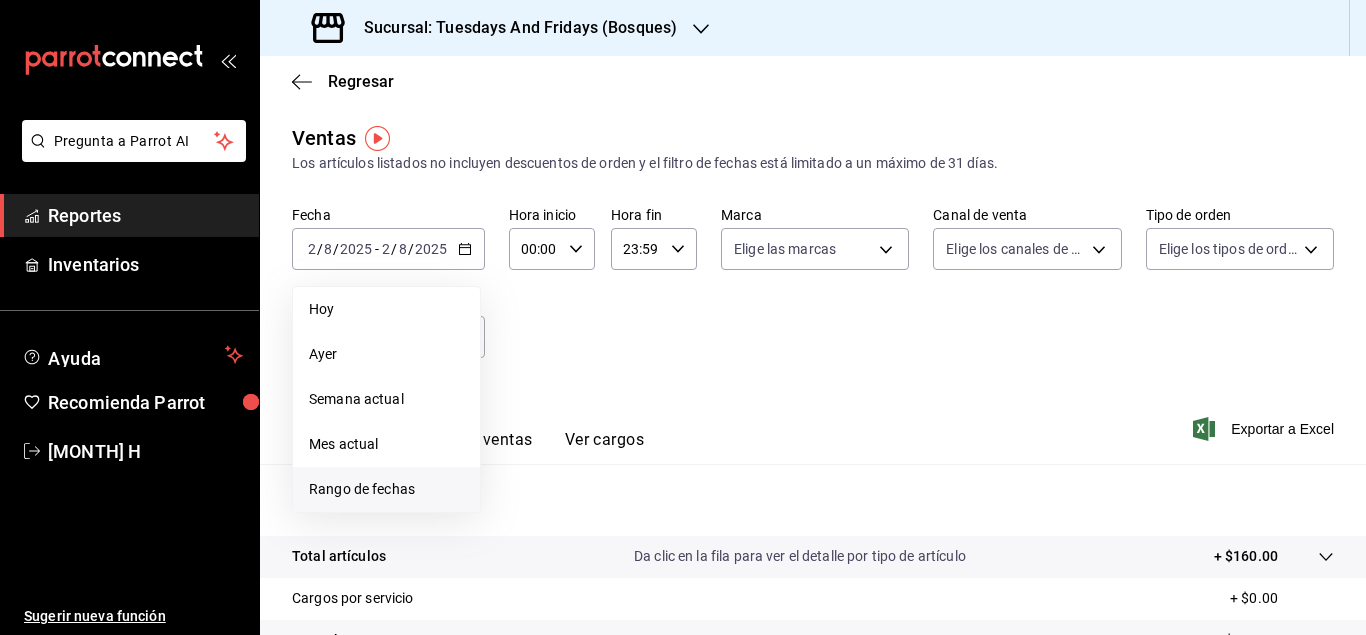 click on "Rango de fechas" at bounding box center (386, 489) 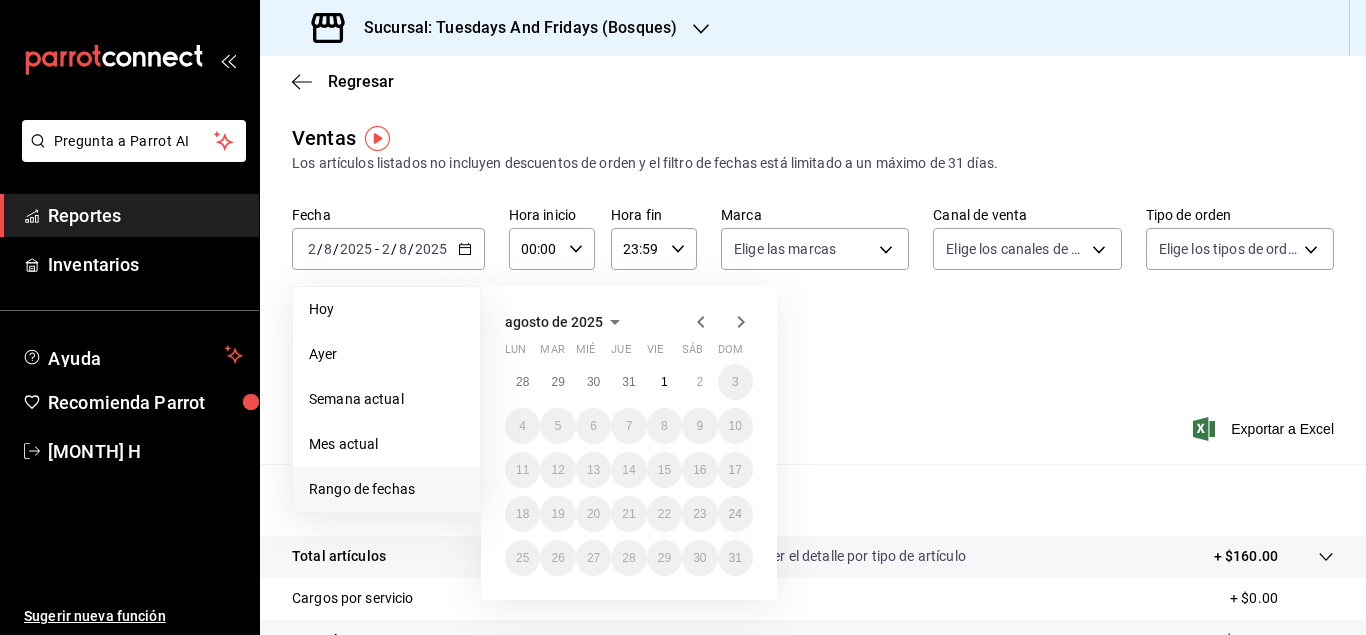 click 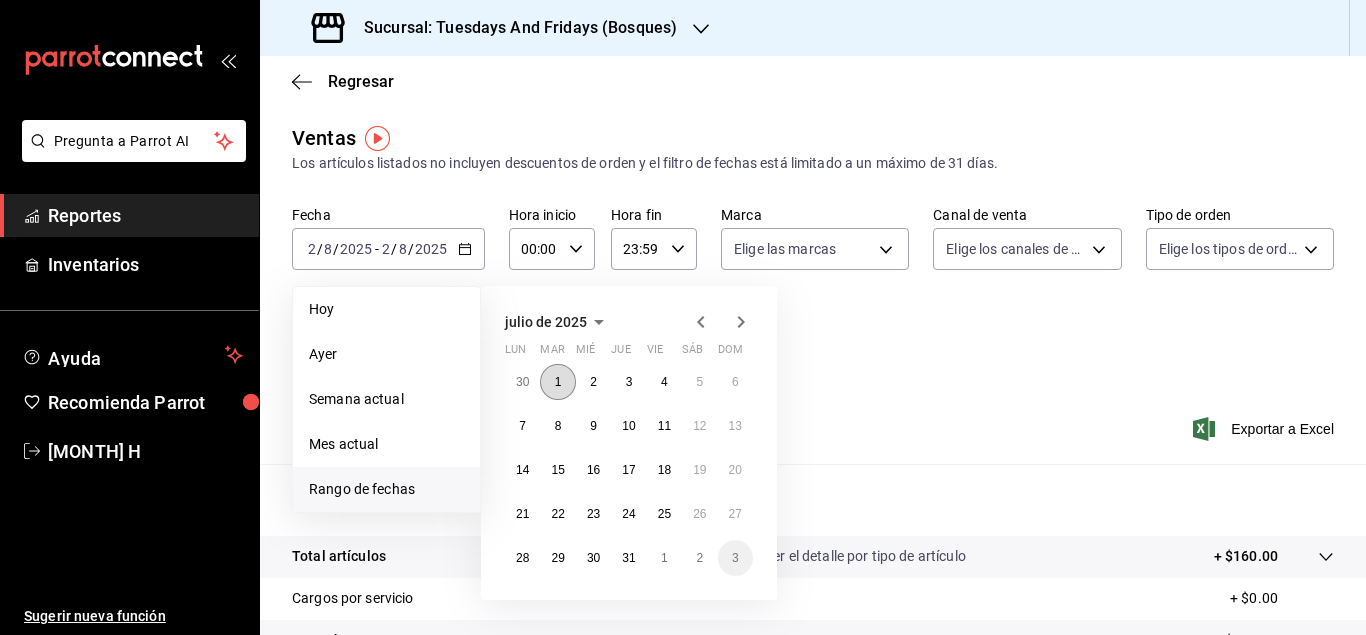 click on "1" at bounding box center [558, 382] 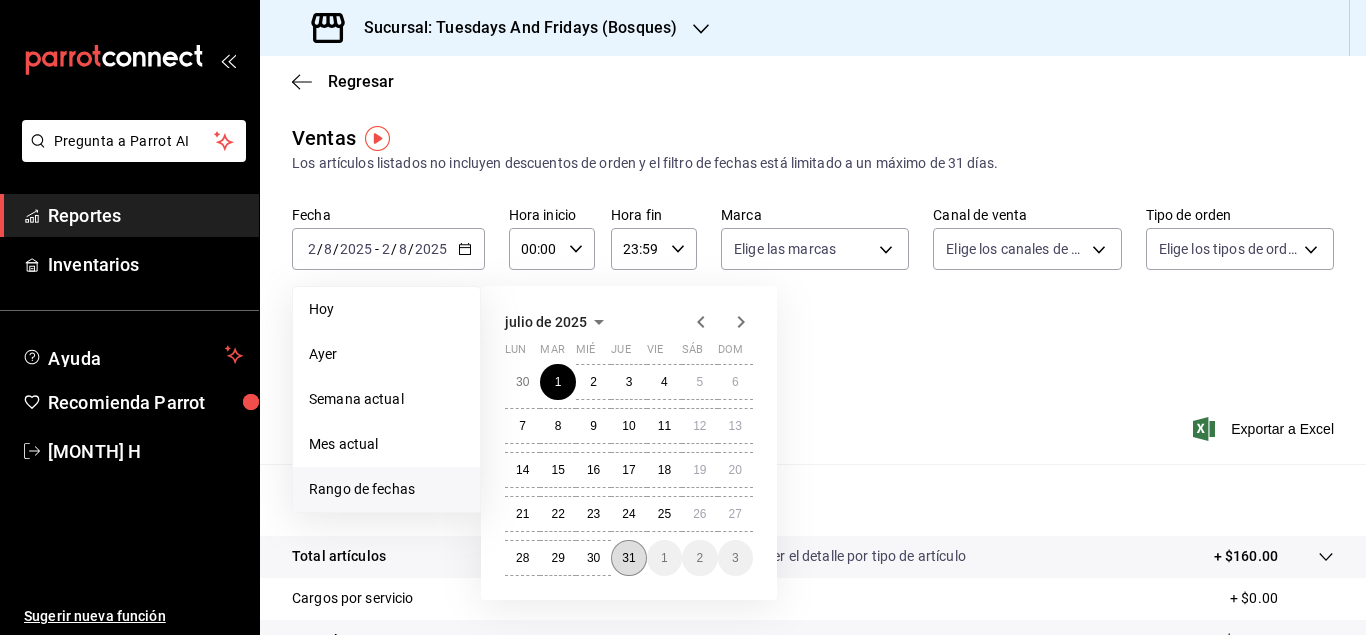 click on "31" at bounding box center [628, 558] 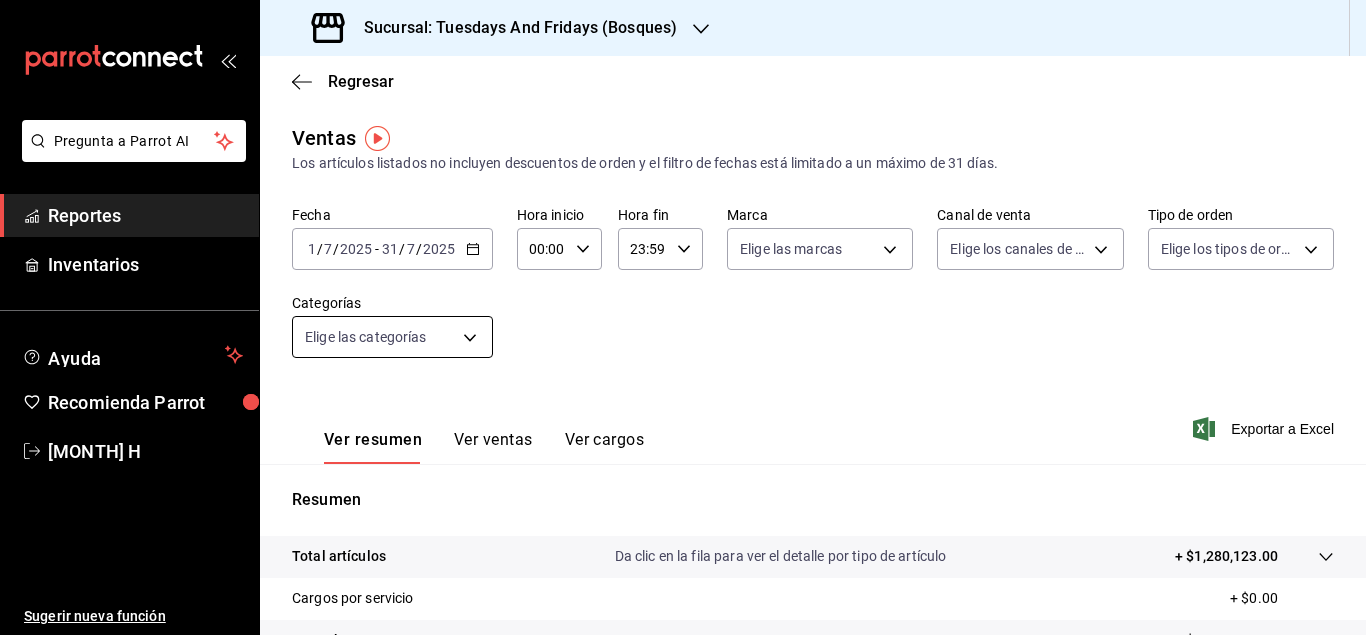 click on "Pregunta a Parrot AI Reportes   Inventarios   Ayuda Recomienda Parrot   [MONTH] H   Sugerir nueva función   Sucursal: Tuesdays And Fridays (Bosques) Regresar Ventas Los artículos listados no incluyen descuentos de orden y el filtro de fechas está limitado a un máximo de 31 días. Fecha [DATE] [DATE] - [DATE] [DATE] Hora inicio 00:00 Hora inicio Hora fin 23:59 Hora fin Marca Elige las marcas Canal de venta Elige los canales de venta Tipo de orden Elige los tipos de orden Categorías Elige las categorías Ver resumen Ver ventas Ver cargos Exportar a Excel Resumen Total artículos Da clic en la fila para ver el detalle por tipo de artículo + $1,280,123.00 Cargos por servicio + $0.00 Venta bruta = $1,280,123.00 Descuentos totales - $7,477.40 Certificados de regalo - $0.00 Venta total = $1,272,645.60 Impuestos - $80,577.81 Venta neta = $1,192,067.79 Pregunta a Parrot AI Reportes   Inventarios   Ayuda Recomienda Parrot   [MONTH] H   Sugerir nueva función   Ver video tutorial Ir a video" at bounding box center [683, 317] 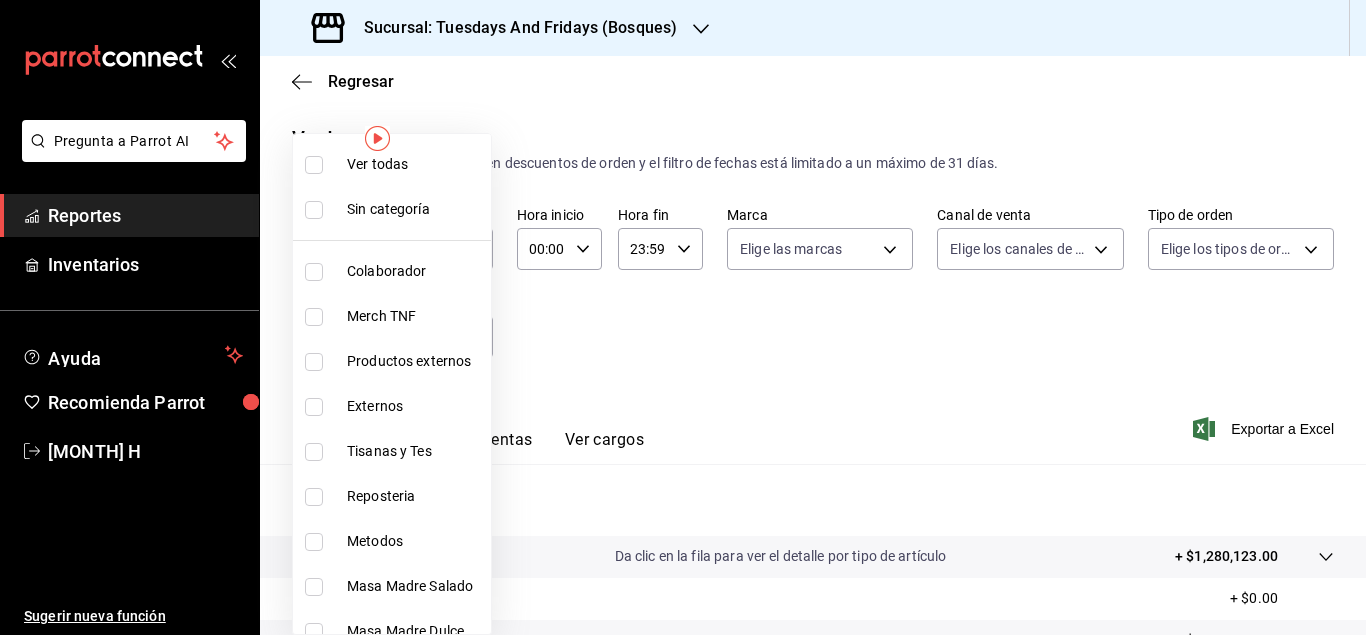 click on "Ver todas" at bounding box center [392, 164] 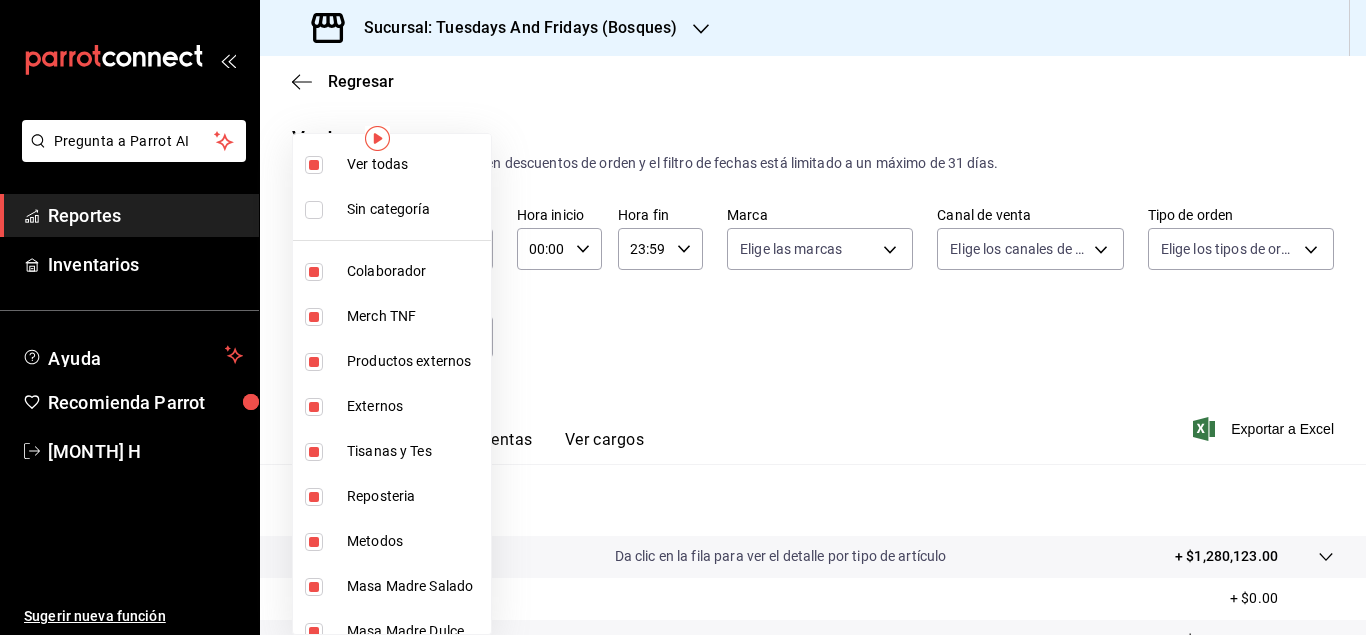 type on "[UUID],[UUID],[UUID],[UUID],[UUID],[UUID],[UUID],[UUID],[UUID],[UUID],[UUID],[UUID],[UUID],[UUID],[UUID],[UUID],[UUID],[UUID]" 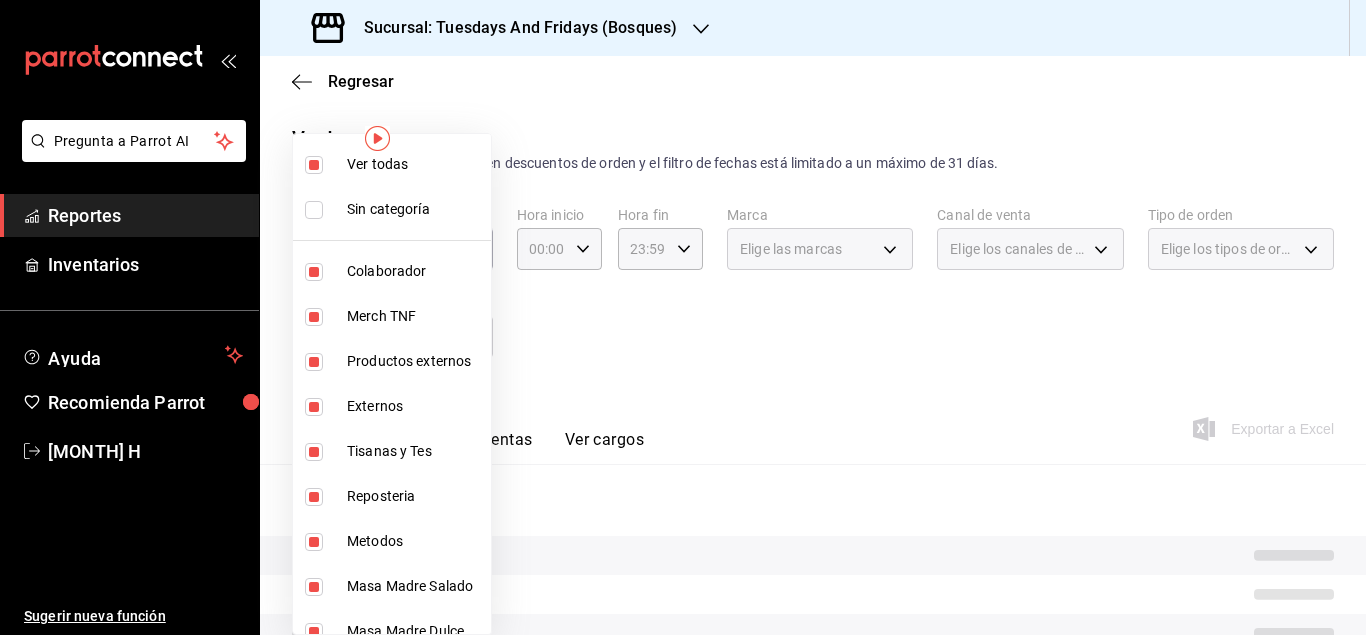 click at bounding box center [314, 272] 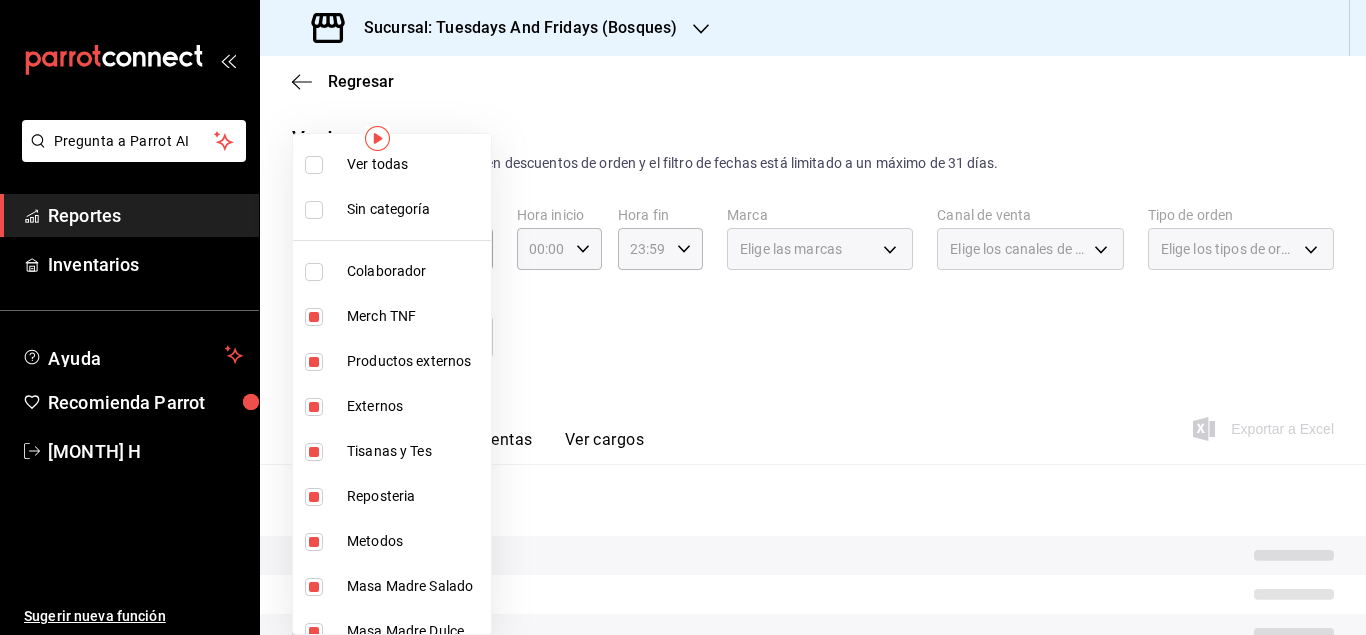 type on "7fda5055-dfeb-4deb-a843-3b64b25244ba,8b925df4-de4f-4ad5-9f15-7872cc429191,0447b6f8-41e6-495d-a597-290bcedd3b36,e63744df-af94-4f39-82af-cbb72f546054,e05e507c-0a3c-4624-b885-dad15d68addb,4271b026-10fc-4bcb-a994-531a707316f9,b25a7e6c-af1d-4e5a-ac08-64862014203e,3af39882-03ba-4580-b162-badc6a8f10ec,0653793d-4f39-4140-9973-a99d507ead65,3bd5bc3a-b7a3-4e37-8ae2-db69f4cb44b4,3d11878e-c493-4ab1-b72a-12785a81d50f,91b3f82c-6f26-4aca-a5f8-27a5c4093763,0020599f-9d5f-4cd9-b020-9f0f8264e8e9,83879689-1314-427b-8b1d-eb09d2647fdc,1055df31-cc7d-4fba-9075-25a11a24042d,9f6293fa-5aa3-4eb3-8a5a-2779a599cada,cc2d3066-bf88-46c0-8848-445ad41a9d41" 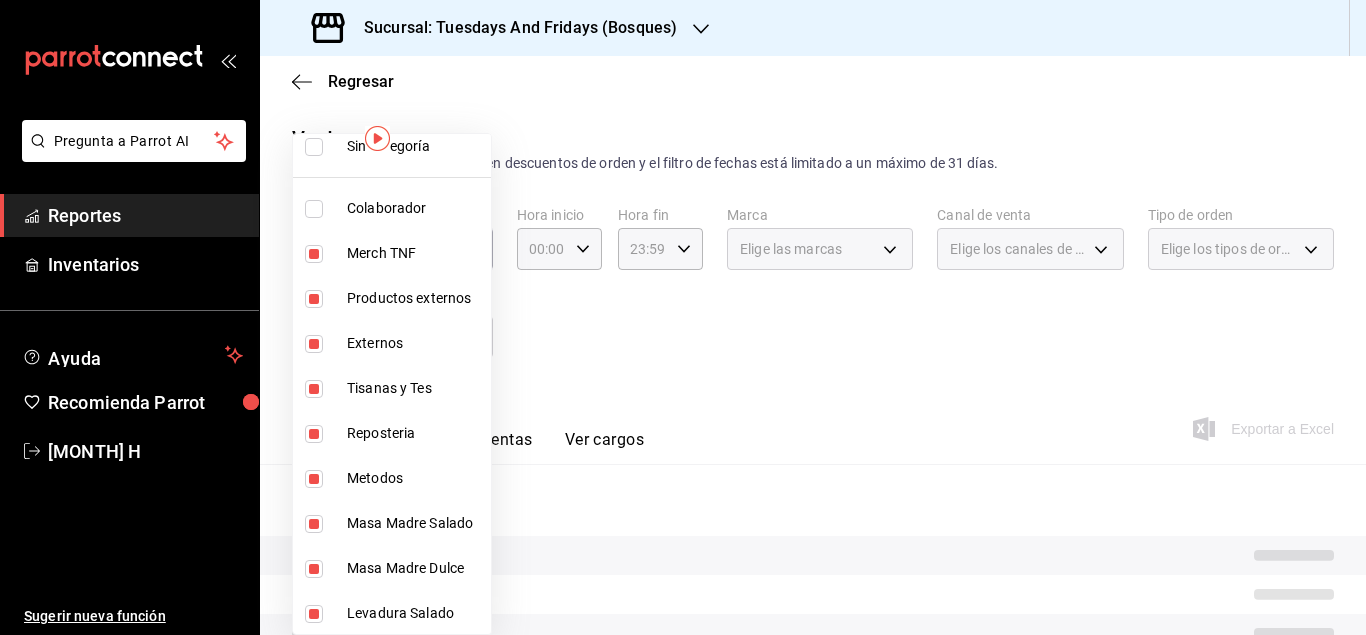 scroll, scrollTop: 68, scrollLeft: 0, axis: vertical 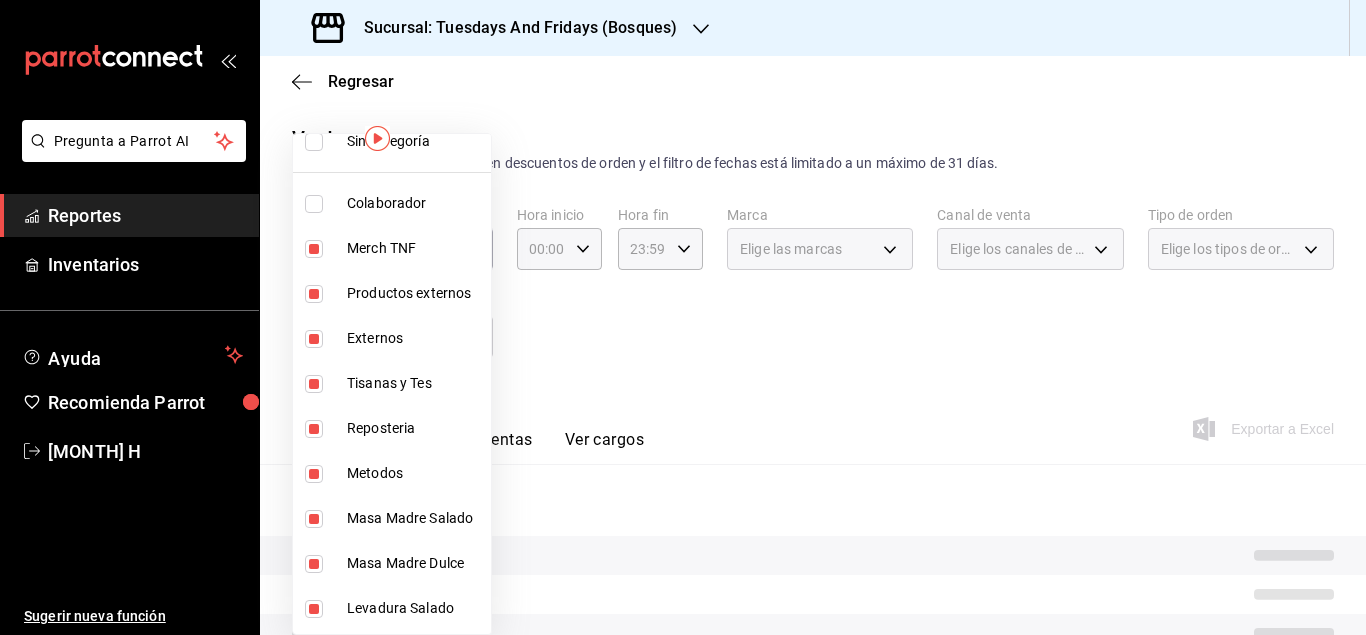 click at bounding box center (314, 294) 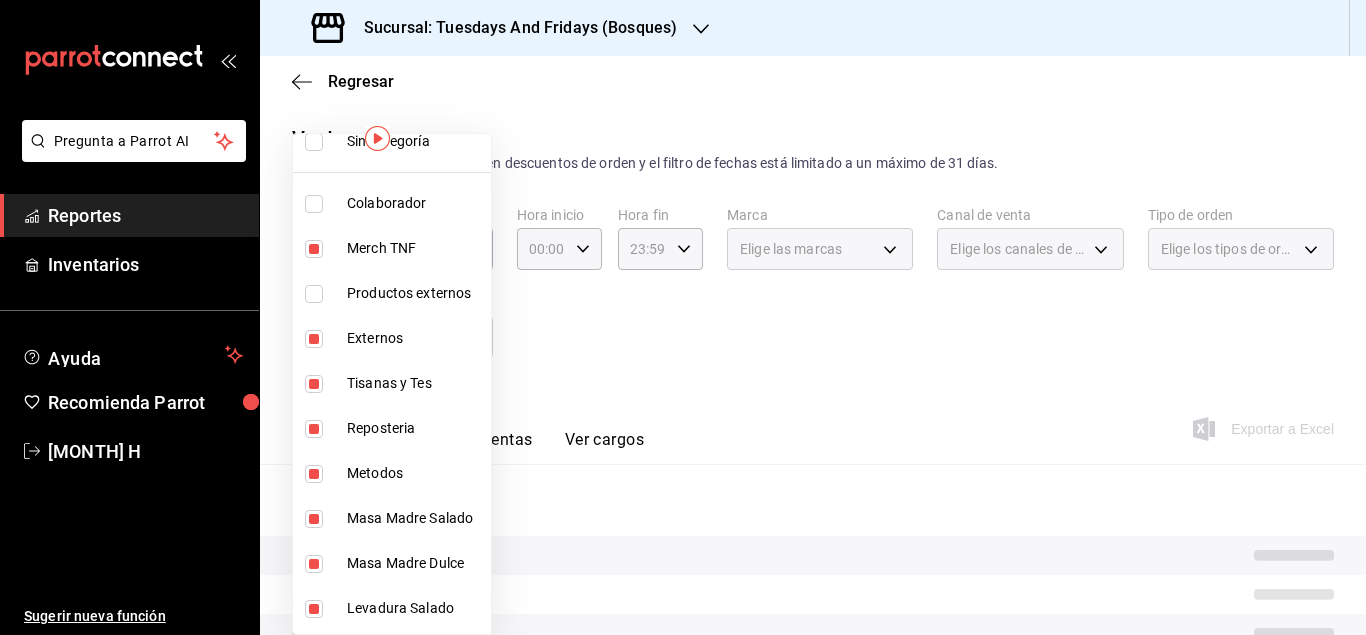 type on "[UUID],[UUID],[UUID],[UUID],[UUID],[UUID],[UUID],[UUID],[UUID],[UUID],[UUID],[UUID],[UUID],[UUID],[UUID],[UUID]" 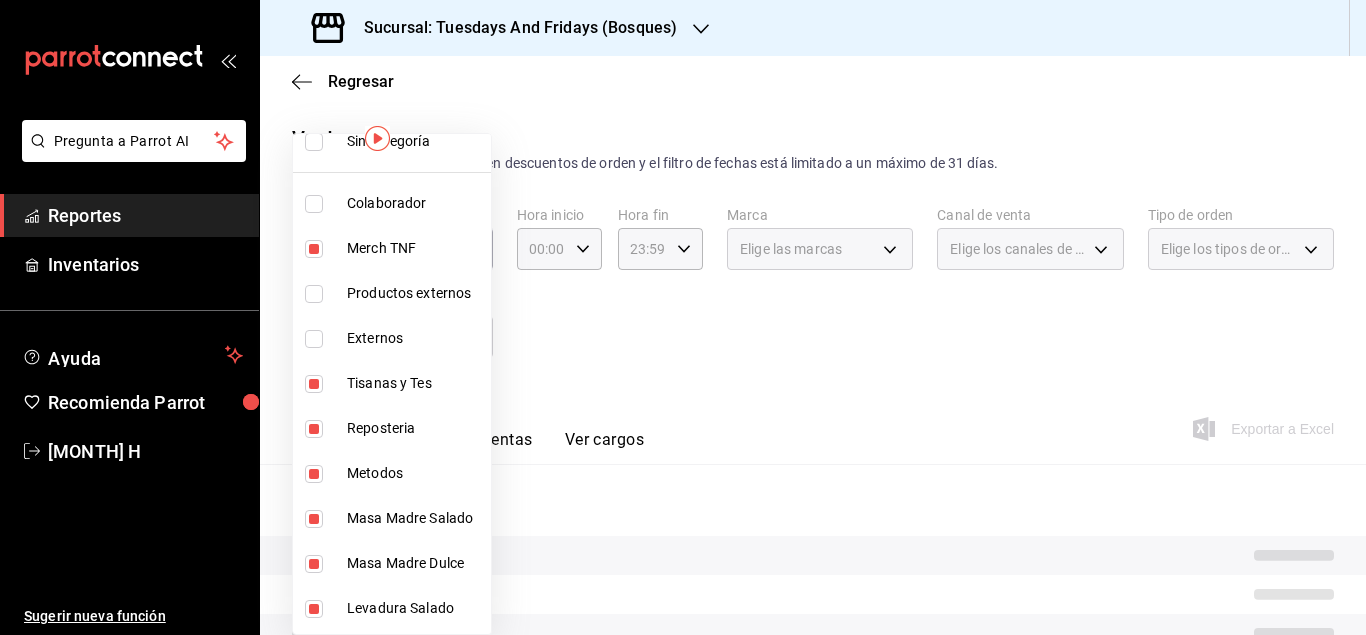 type on "[UUID],[UUID],[UUID],[UUID],[UUID],[UUID],[UUID],[UUID],[UUID],[UUID],[UUID],[UUID],[UUID],[UUID],[UUID],[UUID]" 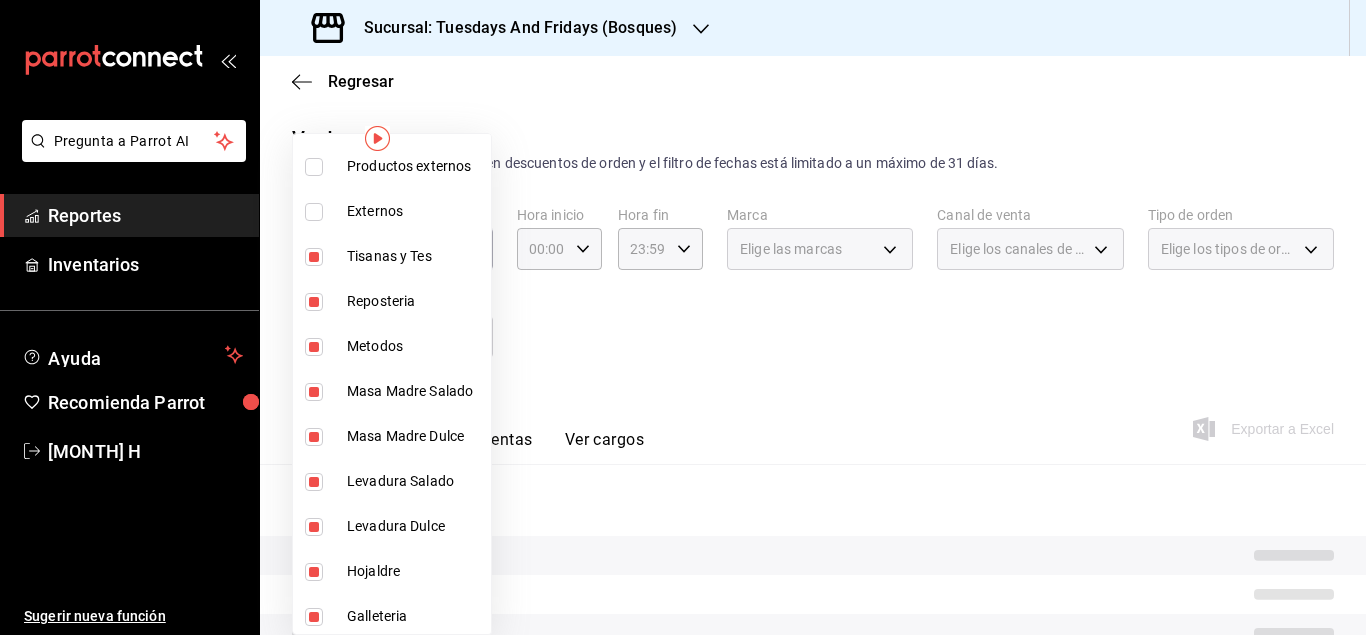 scroll, scrollTop: 199, scrollLeft: 0, axis: vertical 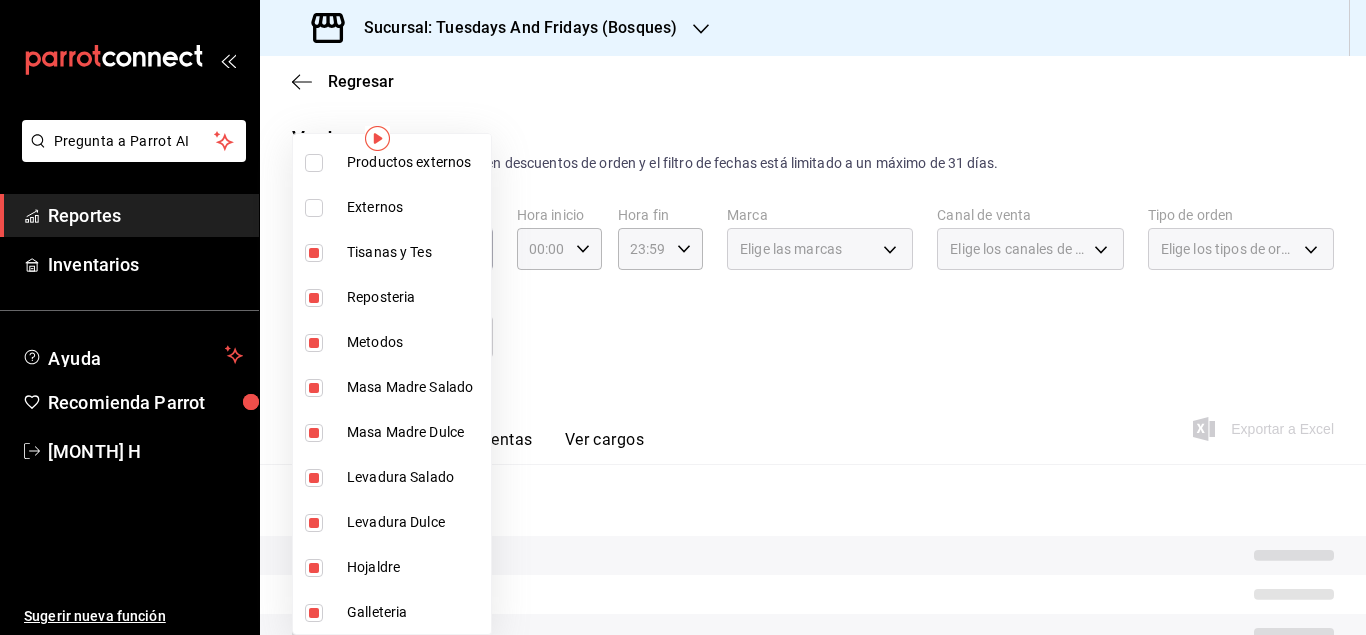click at bounding box center [314, 253] 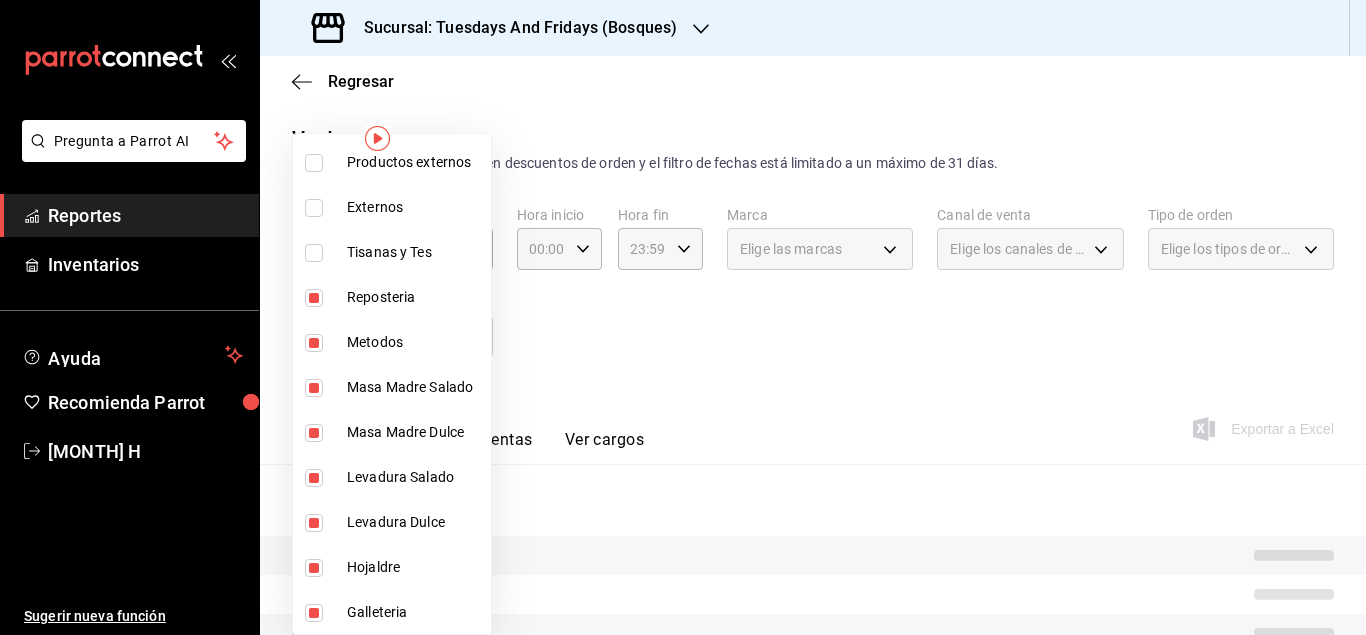 type on "7fda5055-dfeb-4deb-a843-3b64b25244ba,e05e507c-0a3c-4624-b885-dad15d68addb,4271b026-10fc-4bcb-a994-531a707316f9,b25a7e6c-af1d-4e5a-ac08-64862014203e,3af39882-03ba-4580-b162-badc6a8f10ec,0653793d-4f39-4140-9973-a99d507ead65,3bd5bc3a-b7a3-4e37-8ae2-db69f4cb44b4,3d11878e-c493-4ab1-b72a-12785a81d50f,91b3f82c-6f26-4aca-a5f8-27a5c4093763,0020599f-9d5f-4cd9-b020-9f0f8264e8e9,83879689-1314-427b-8b1d-eb09d2647fdc,1055df31-cc7d-4fba-9075-25a11a24042d,9f6293fa-5aa3-4eb3-8a5a-2779a599cada,cc2d3066-bf88-46c0-8848-445ad41a9d41" 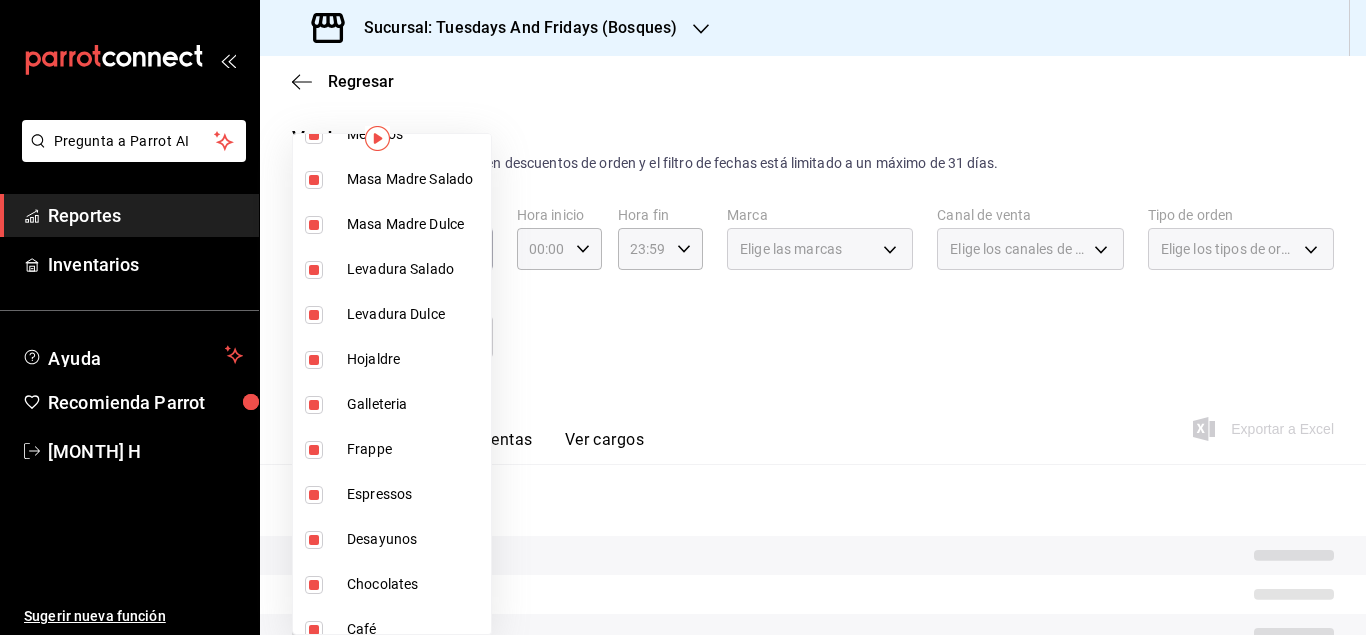 scroll, scrollTop: 425, scrollLeft: 0, axis: vertical 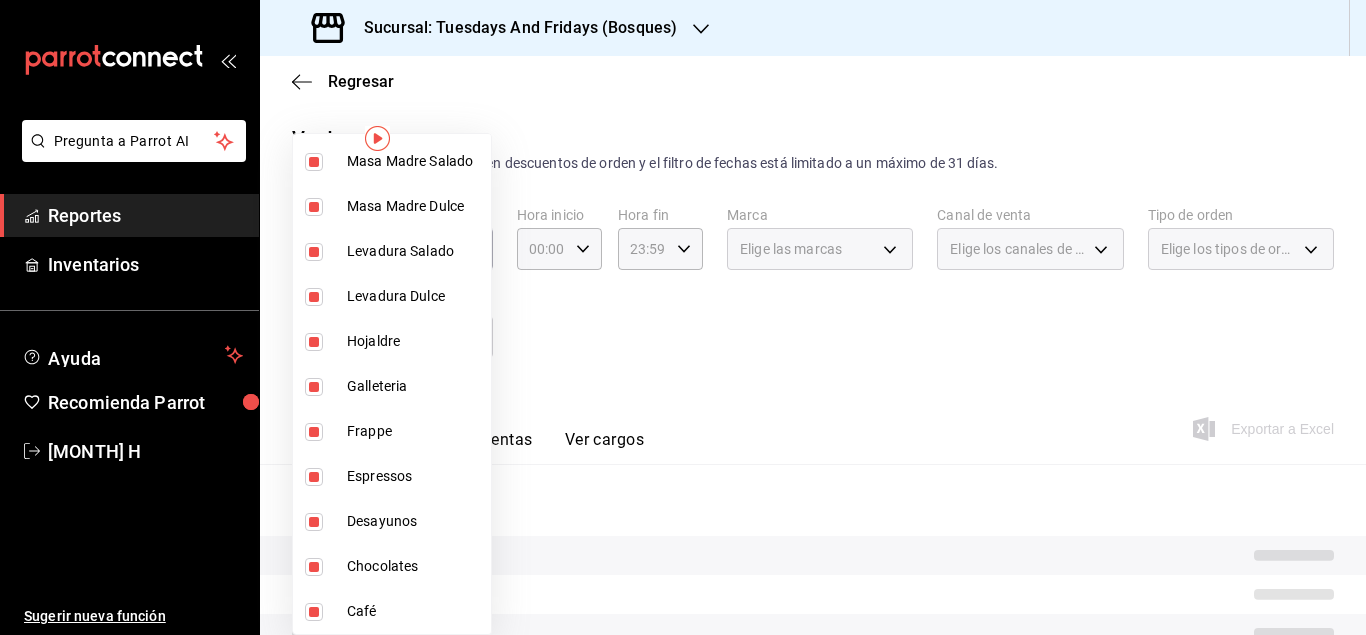 drag, startPoint x: 316, startPoint y: 435, endPoint x: 311, endPoint y: 475, distance: 40.311287 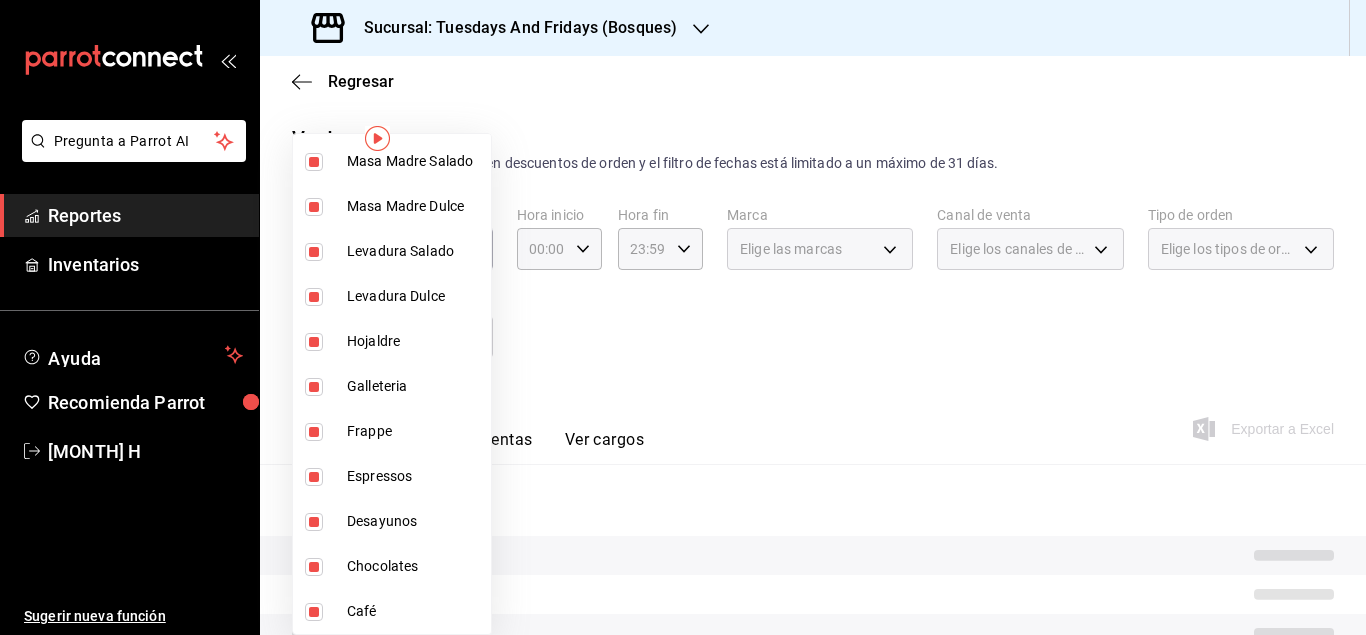 checkbox on "false" 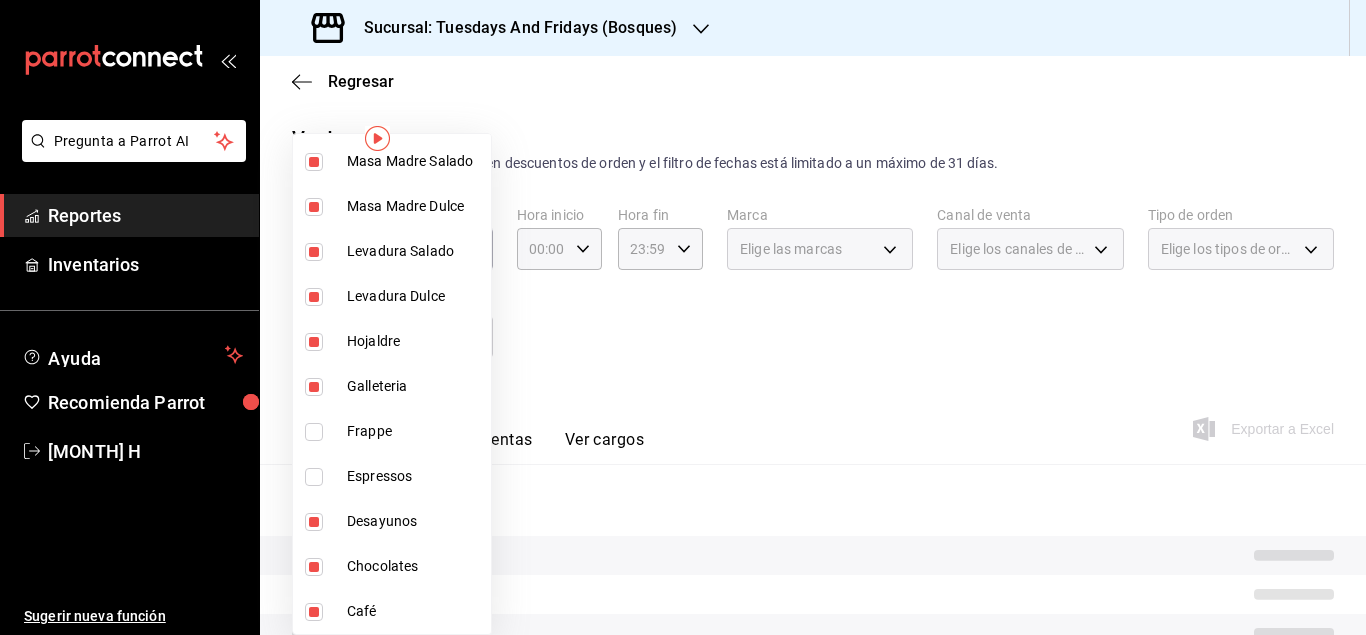 type on "[UUID],[UUID],[UUID],[UUID],[UUID],[UUID],[UUID],[UUID],[UUID],[UUID],[UUID],[UUID],[UUID],[UUID],[UUID]" 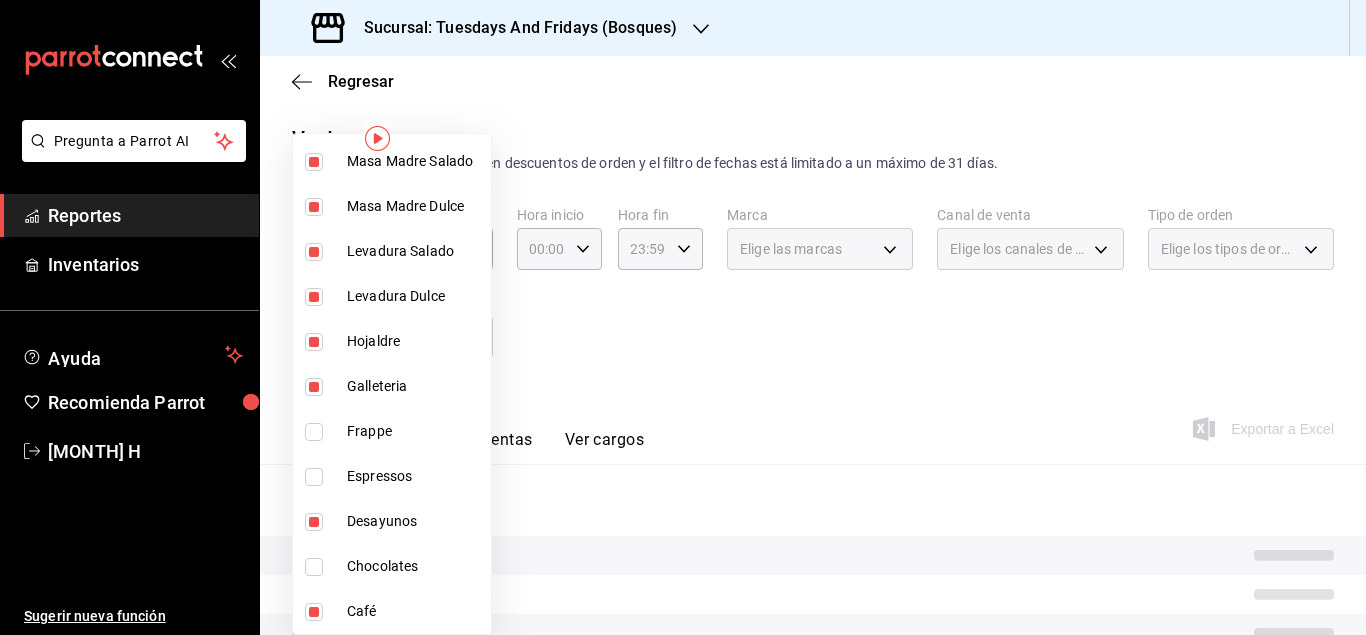 type on "[UUID],[UUID],[UUID],[UUID],[UUID],[UUID],[UUID],[UUID],[UUID],[UUID],[UUID]" 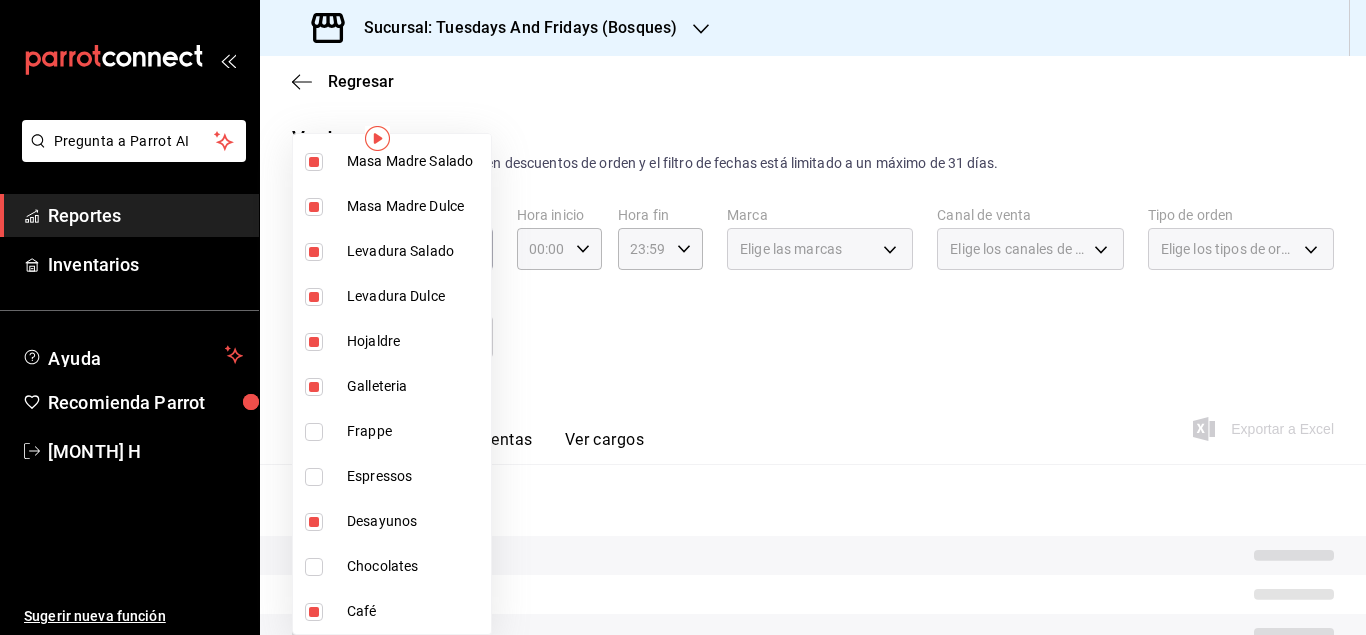 click at bounding box center [314, 612] 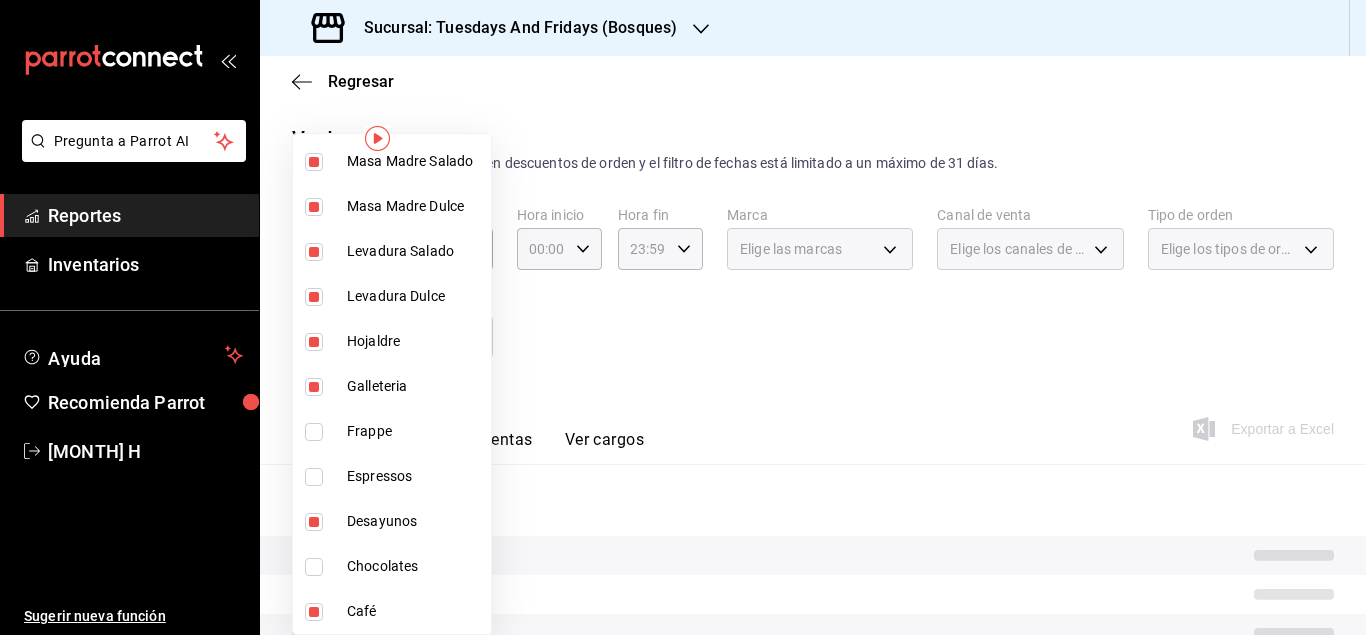 checkbox on "false" 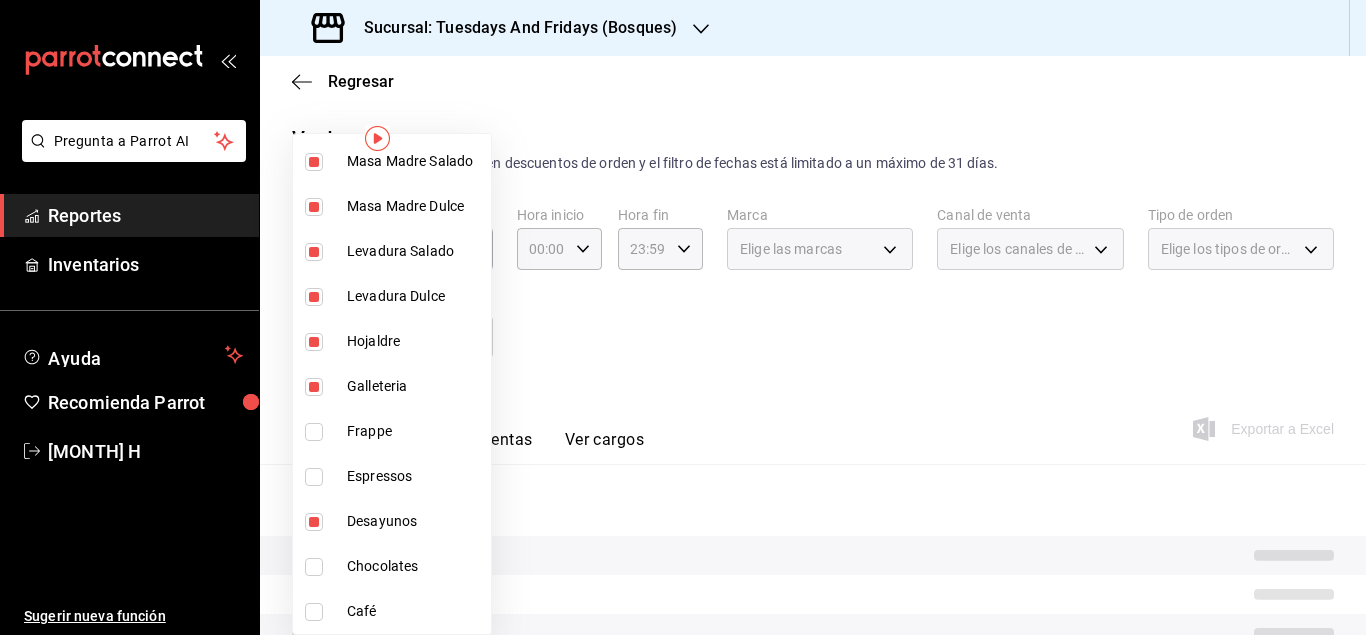 type on "7fda5055-dfeb-4deb-a843-3b64b25244ba,e05e507c-0a3c-4624-b885-dad15d68addb,4271b026-10fc-4bcb-a994-531a707316f9,b25a7e6c-af1d-4e5a-ac08-64862014203e,3af39882-03ba-4580-b162-badc6a8f10ec,0653793d-4f39-4140-9973-a99d507ead65,3bd5bc3a-b7a3-4e37-8ae2-db69f4cb44b4,3d11878e-c493-4ab1-b72a-12785a81d50f,91b3f82c-6f26-4aca-a5f8-27a5c4093763,1055df31-cc7d-4fba-9075-25a11a24042d" 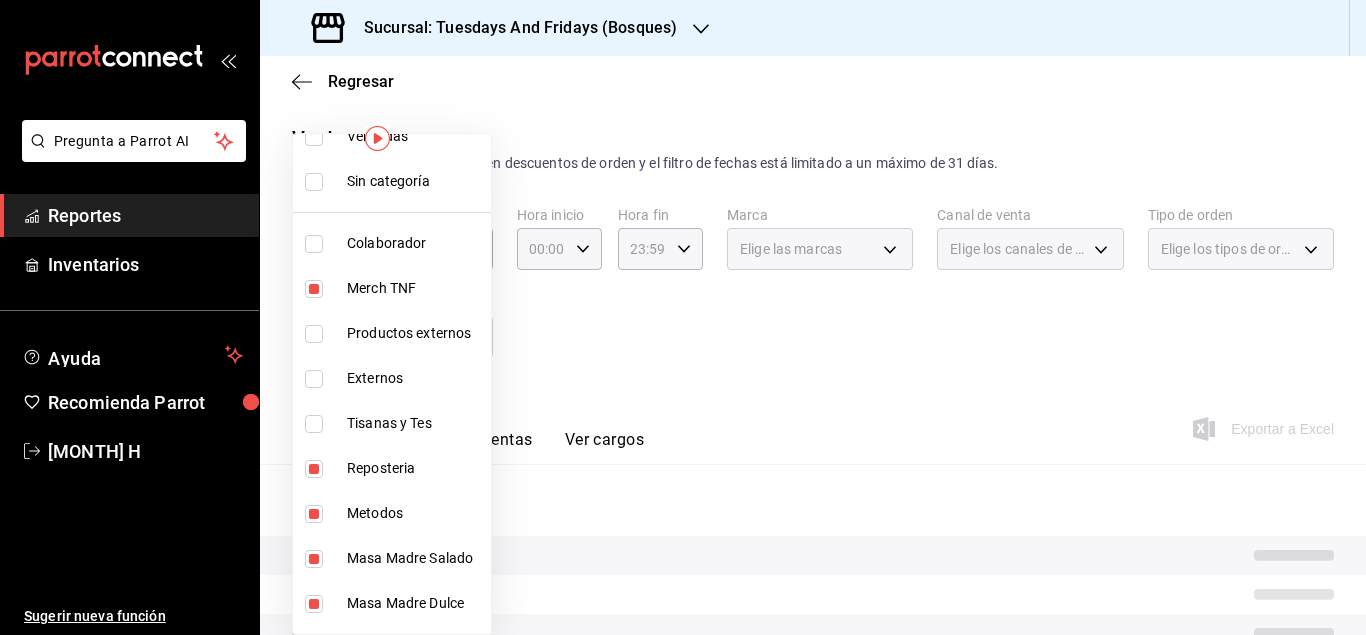 scroll, scrollTop: 0, scrollLeft: 0, axis: both 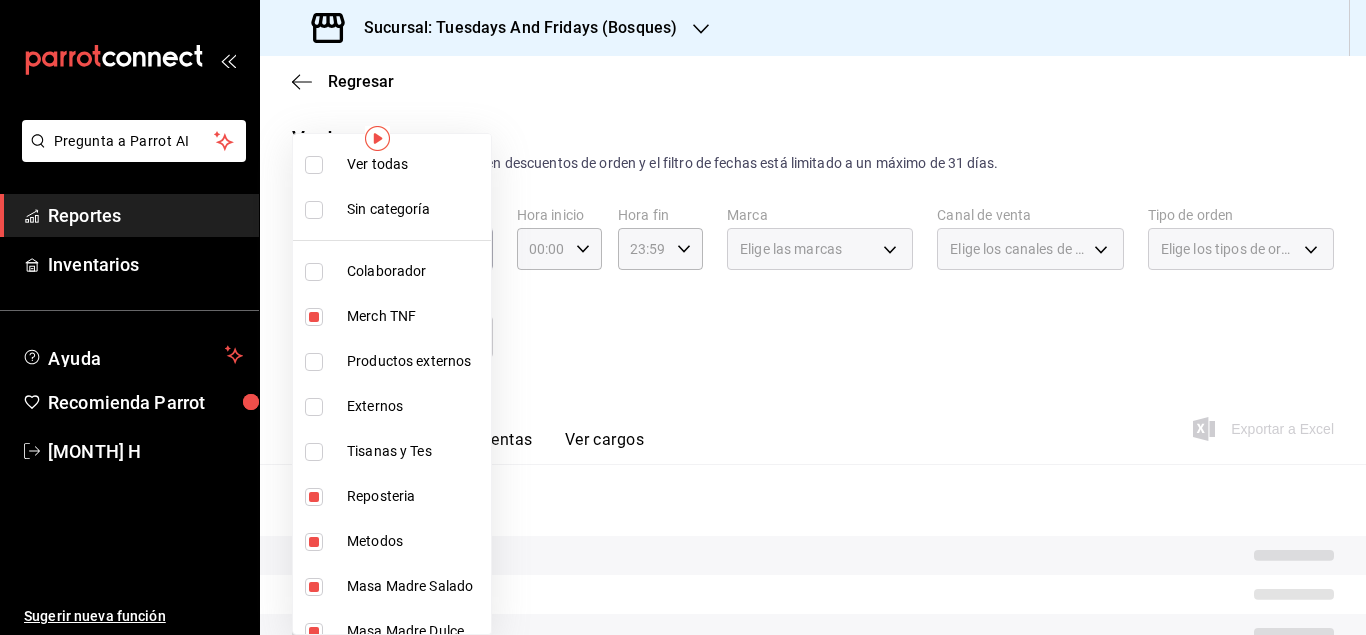 click at bounding box center [683, 317] 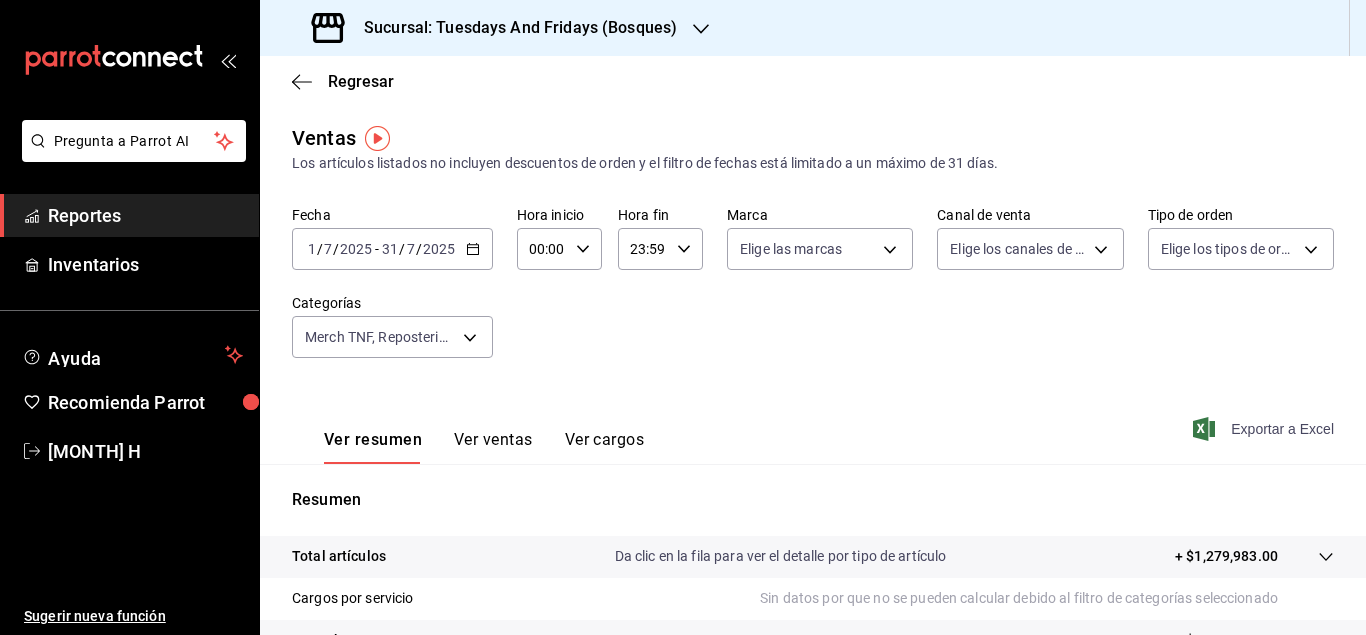 click on "Exportar a Excel" at bounding box center (1265, 429) 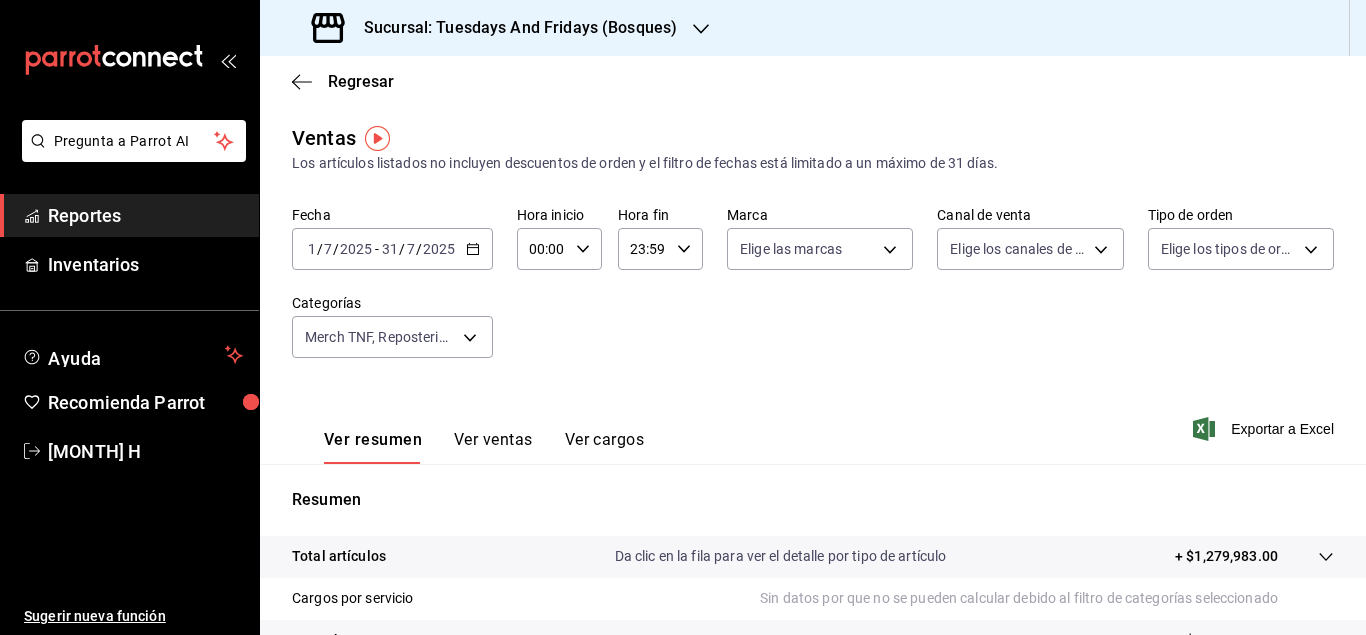 click on "Sucursal: Tuesdays And Fridays (Bosques)" at bounding box center [512, 28] 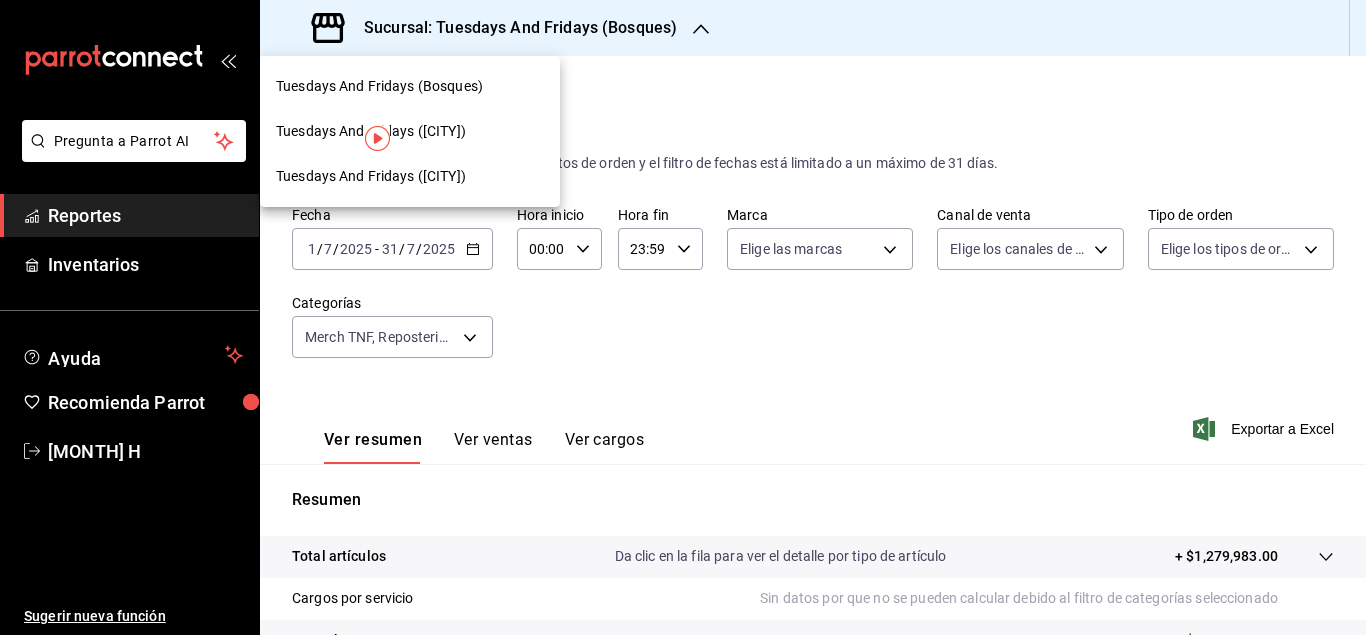 click on "Tuesdays And Fridays ([CITY])" at bounding box center (371, 131) 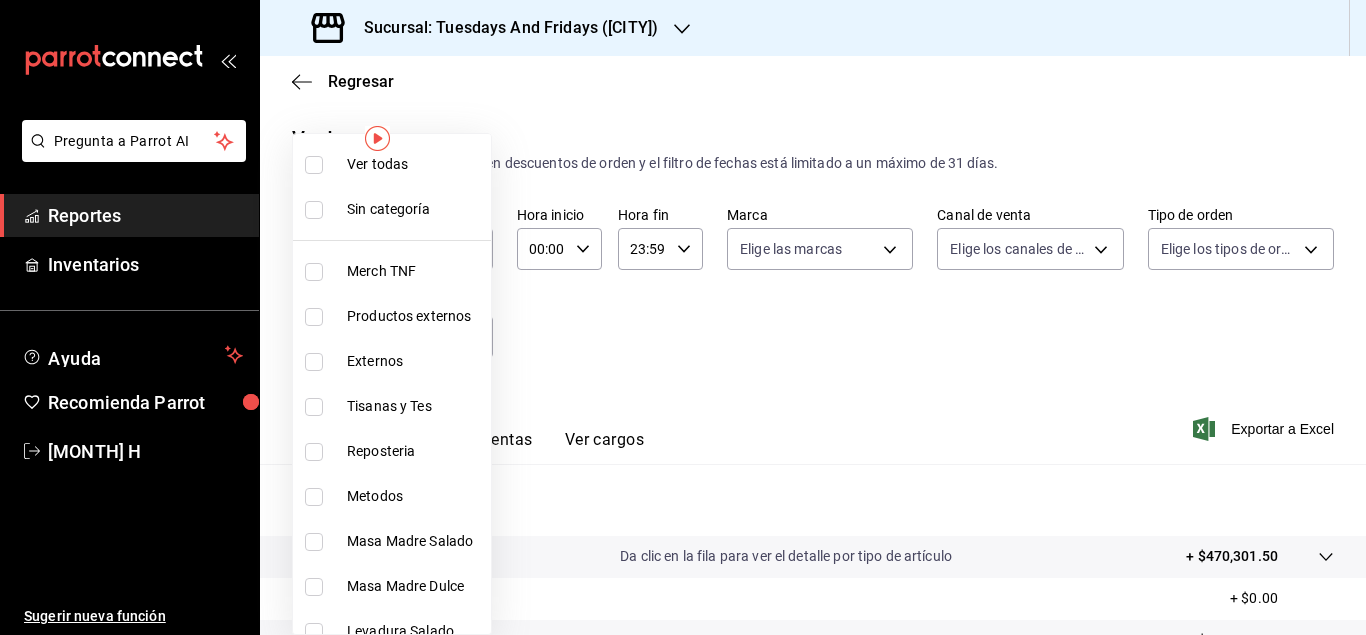click on "Pregunta a Parrot AI Reportes   Inventarios   Ayuda Recomienda Parrot   [MONTH] H   Sugerir nueva función   Sucursal: Tuesdays And Fridays (Canteras) Regresar Ventas Los artículos listados no incluyen descuentos de orden y el filtro de fechas está limitado a un máximo de 31 días. Fecha [DATE] [DATE] - [DATE] [DATE] Hora inicio 00:00 Hora inicio Hora fin 23:59 Hora fin Marca Elige las marcas Canal de venta Elige los canales de venta Tipo de orden Elige los tipos de orden Categorías Elige las categorías Ver resumen Ver ventas Ver cargos Exportar a Excel Resumen Total artículos Da clic en la fila para ver el detalle por tipo de artículo + $470,301.50 Cargos por servicio + $0.00 Venta bruta = $470,301.50 Descuentos totales - $1,623.40 Certificados de regalo - $0.00 Venta total = $468,678.10 Impuestos - $30,230.84 Venta neta = $438,447.26 GANA 1 MES GRATIS EN TU SUSCRIPCIÓN AQUÍ Ver video tutorial Ir a video Pregunta a Parrot AI Reportes   Inventarios   Ayuda Recomienda Parrot" at bounding box center (683, 317) 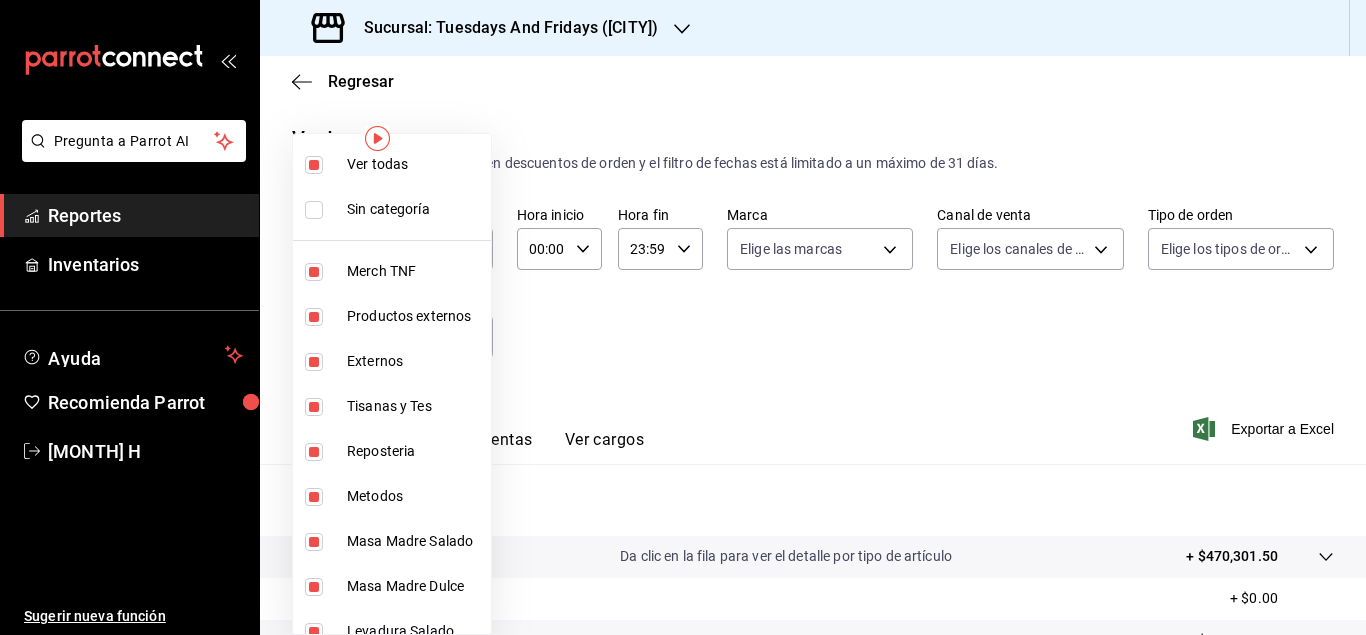 click at bounding box center [314, 165] 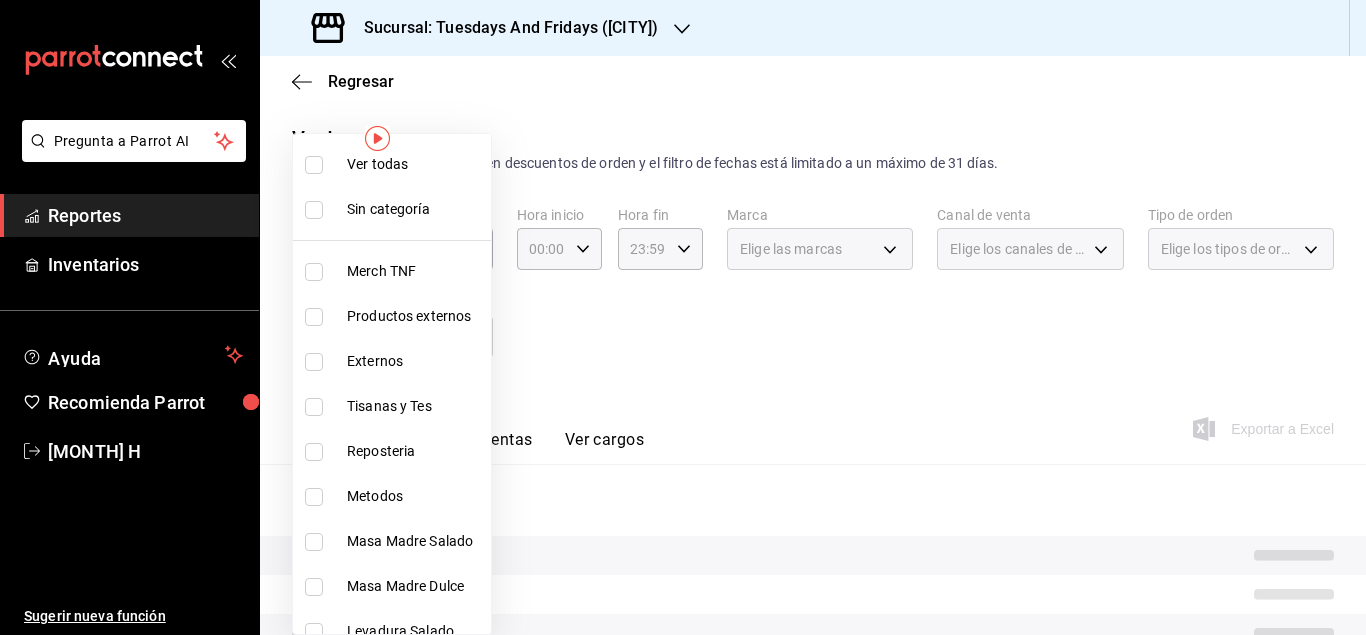 type 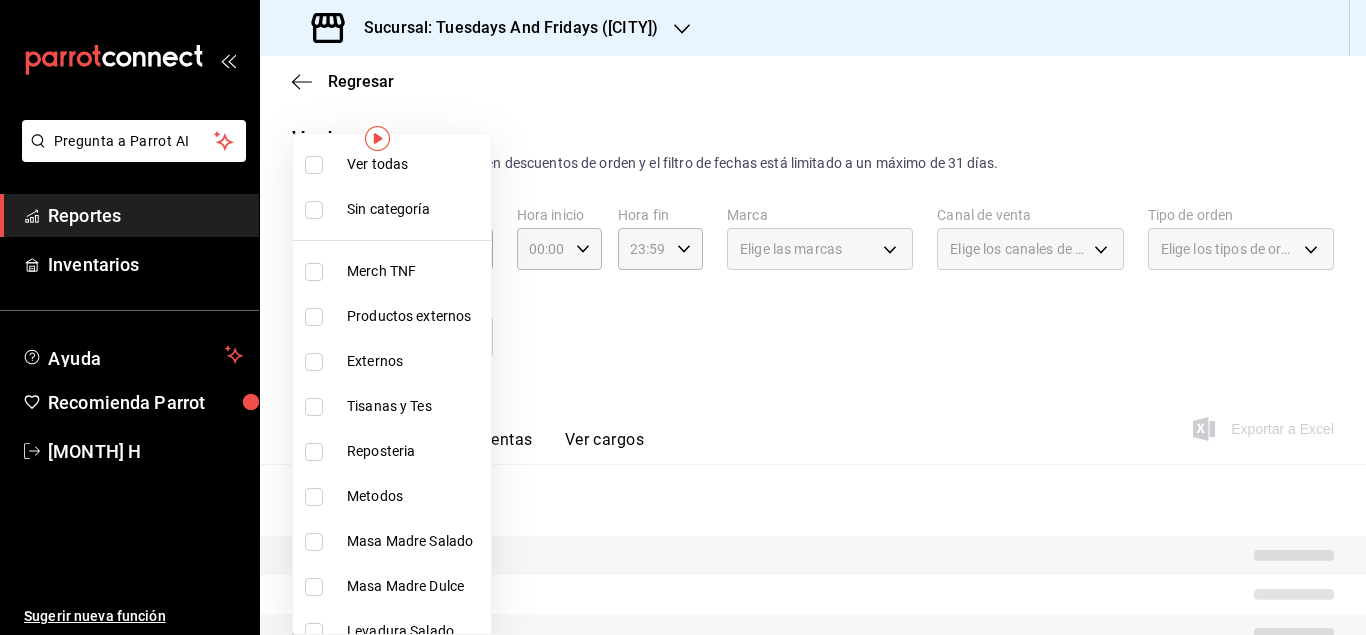 checkbox on "false" 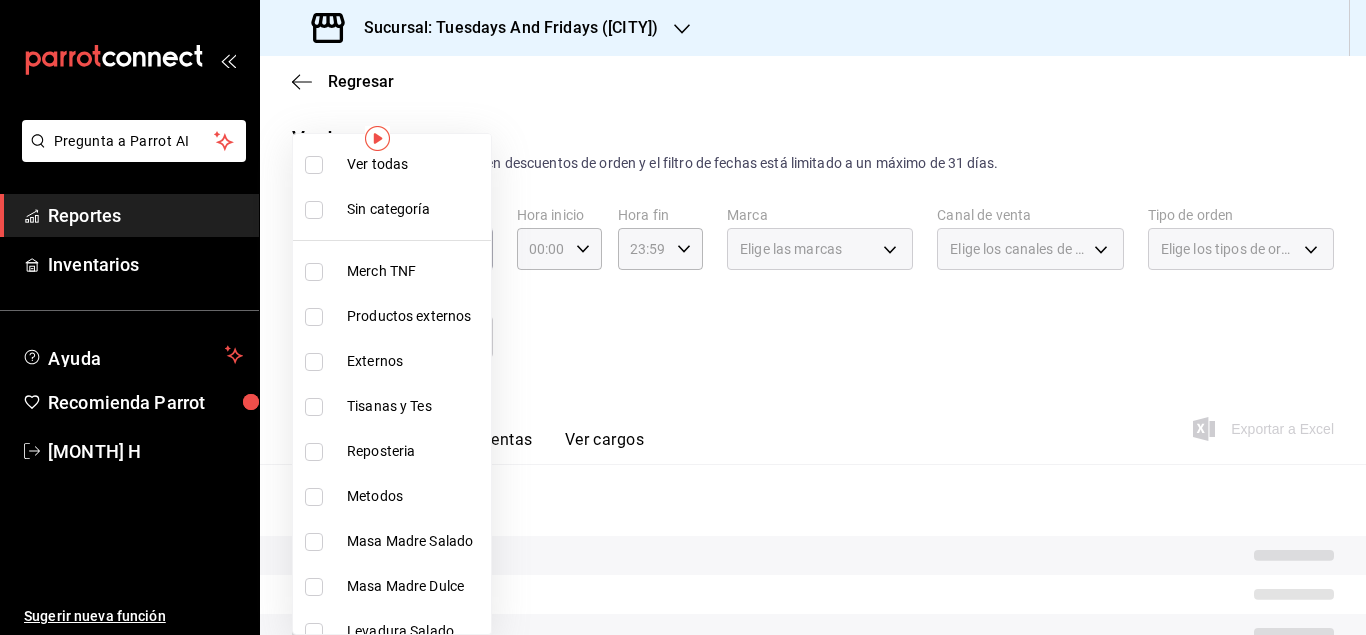 checkbox on "false" 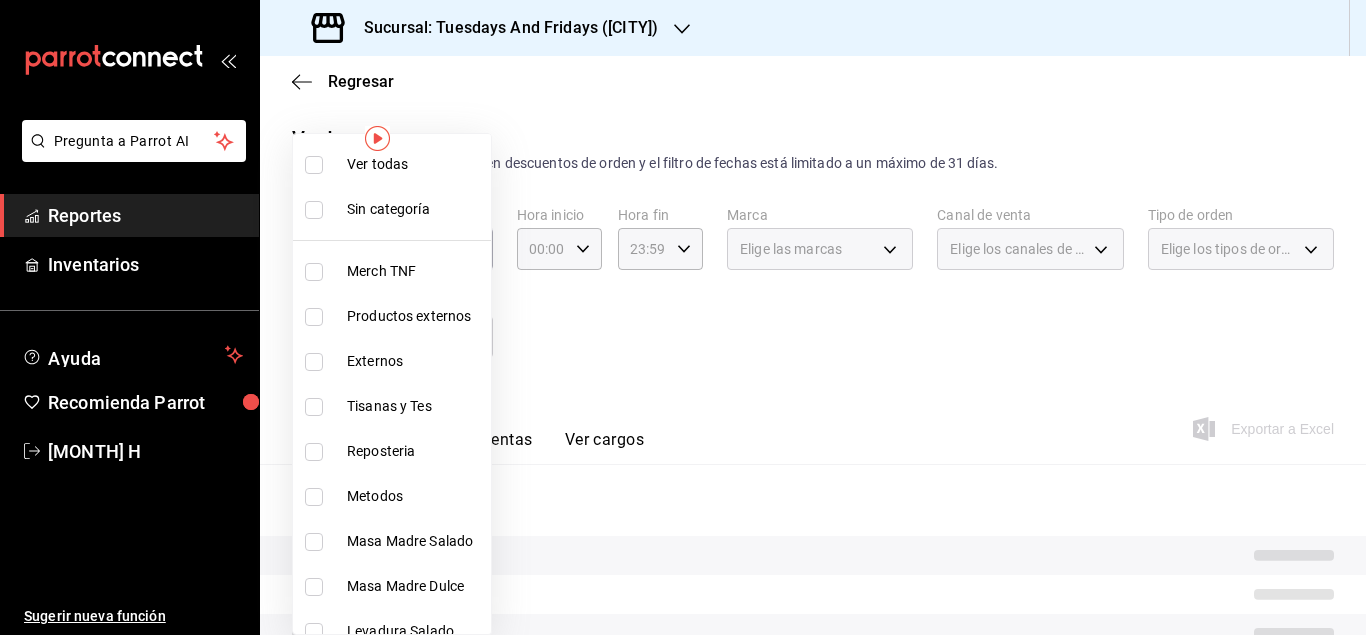 checkbox on "false" 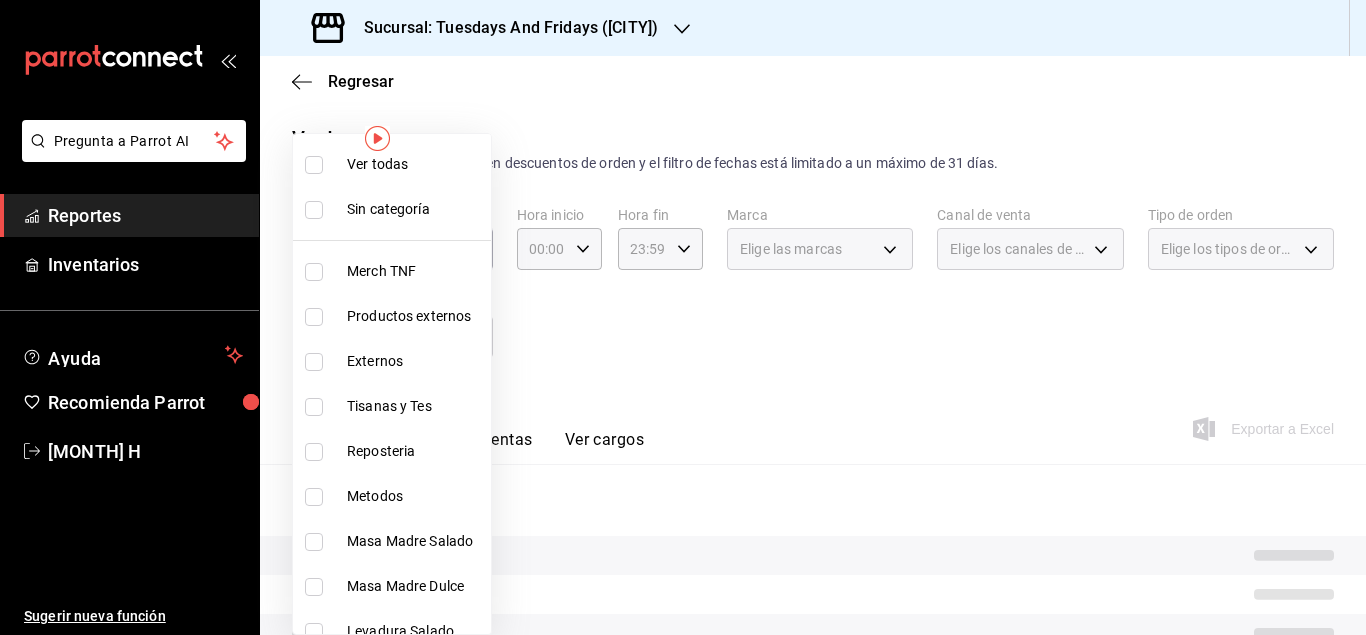 click at bounding box center [318, 317] 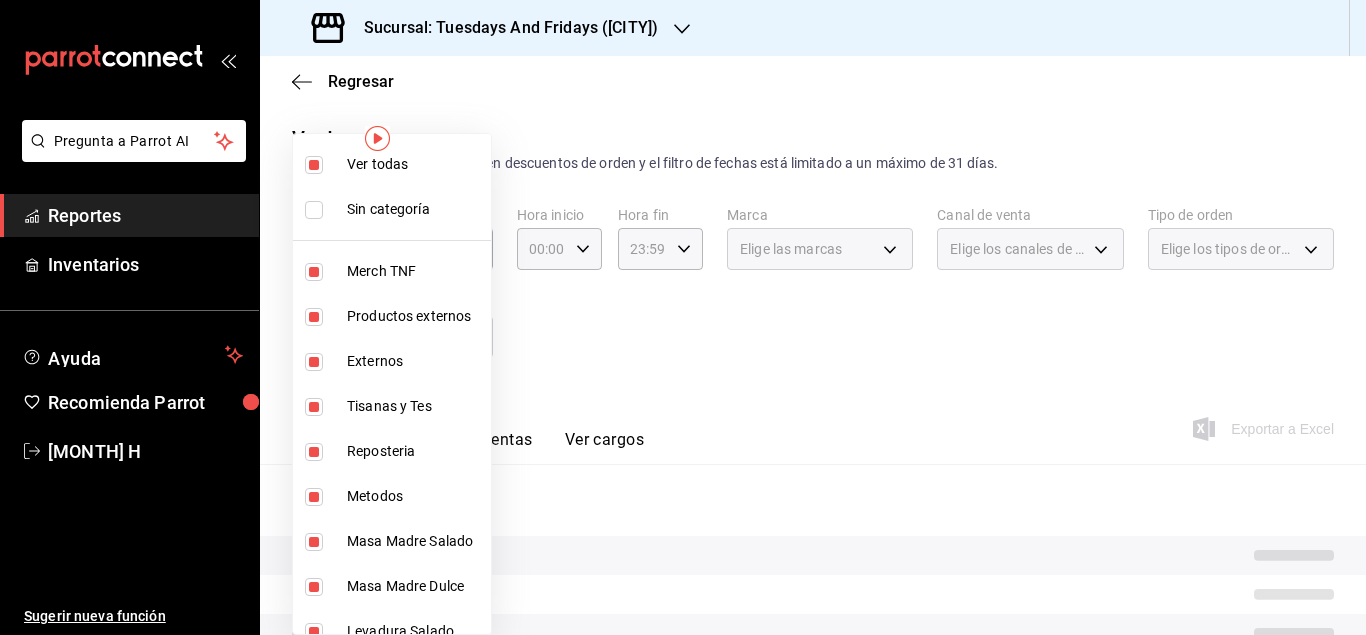 type on "4837c55a-501d-4f60-b6cc-ed7c39a881c8,b1b058da-b48c-479e-b1b7-60240a4202bb,16e7a974-f5fb-4d7a-b50a-d282d76e8978,aba0549a-3989-4d4f-aa26-4cfe5acdfa91,adc9b874-a544-4ecc-9d98-c1d74ea62956,dfe07414-aba5-418b-bd21-7d27b5f26b3c,a3871623-f08a-4ab8-ad7c-200341bec967,e660d088-1ecb-4b37-84de-7b0536c07ecf,e1624a3b-928d-44ab-8c52-0b328aba1b7c,0266954c-8b21-473a-b257-3d5c7a2dee9f,d7268824-6b5f-4801-8655-1b57cc681f3f,37afdca8-f142-4c1f-b94c-319218a5b2f8,858d0b5d-046a-466f-927e-f0a94de9753b,a12d9f71-47e5-4abb-9dc9-2640913431ea,32b27f8a-ae5a-4afe-bee2-33cbcde3e4b1,02bd11f5-c9af-4400-8409-c032420812ec,3c984313-334a-4ddd-a692-17ae0dc460ab" 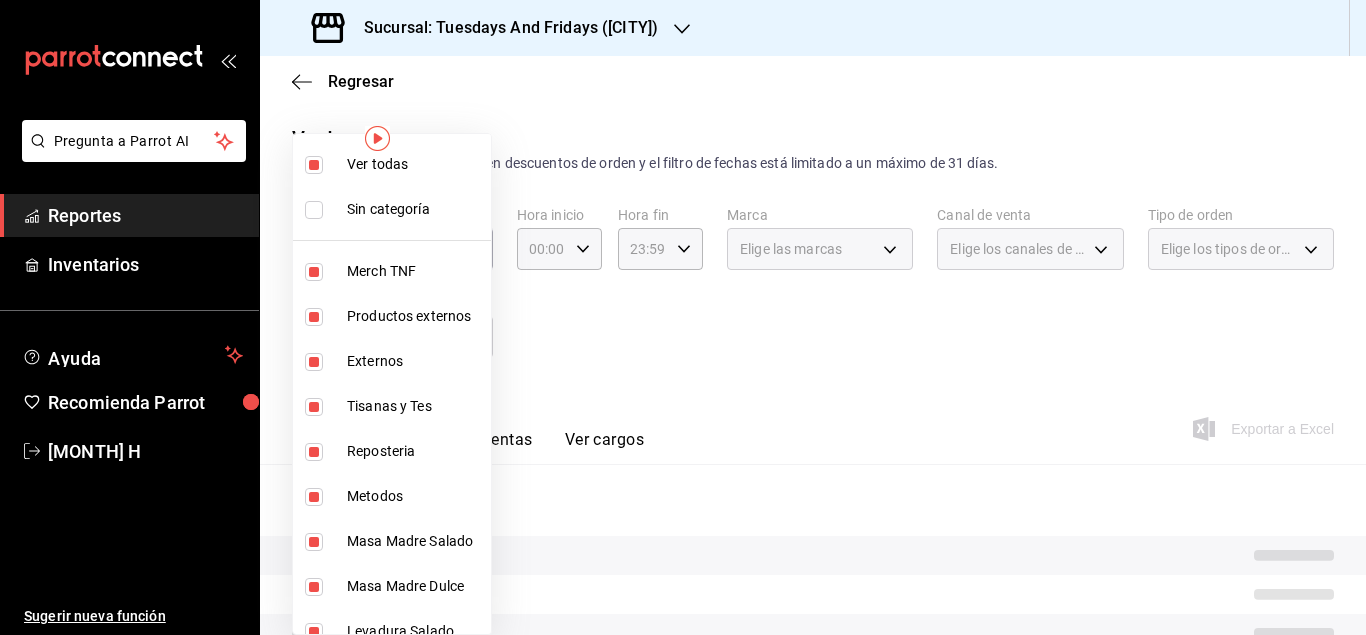 checkbox on "true" 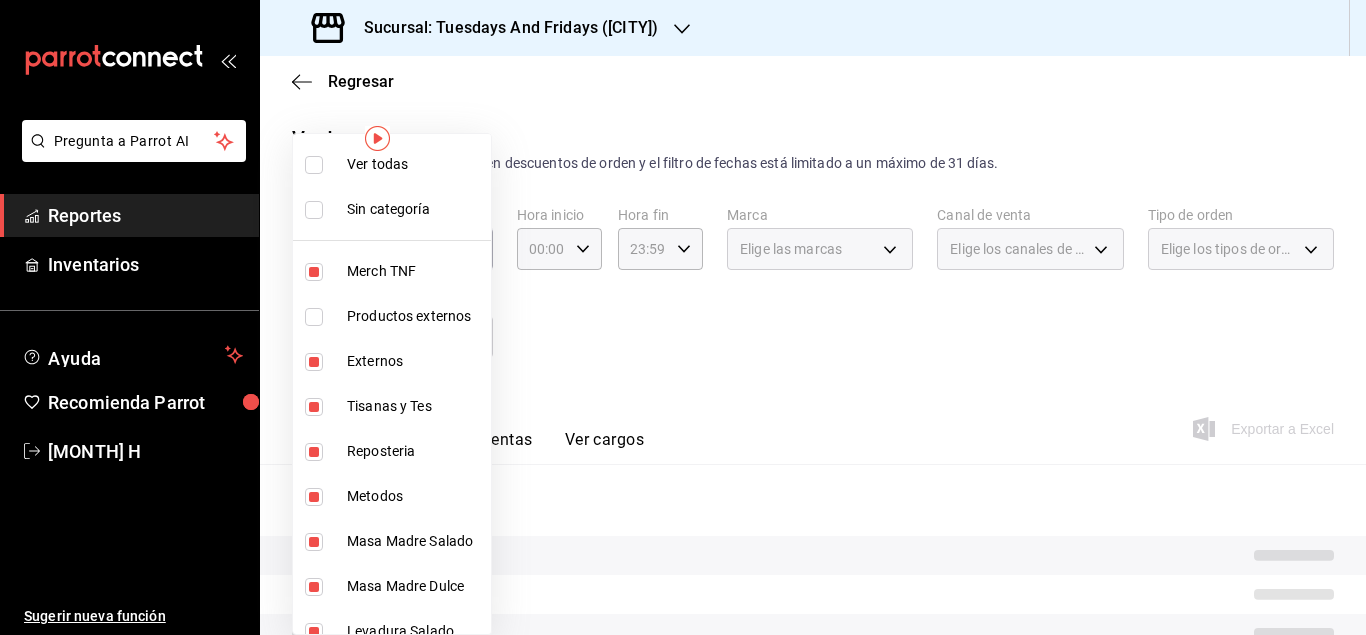 type on "4837c55a-501d-4f60-b6cc-ed7c39a881c8,16e7a974-f5fb-4d7a-b50a-d282d76e8978,aba0549a-3989-4d4f-aa26-4cfe5acdfa91,adc9b874-a544-4ecc-9d98-c1d74ea62956,dfe07414-aba5-418b-bd21-7d27b5f26b3c,a3871623-f08a-4ab8-ad7c-200341bec967,e660d088-1ecb-4b37-84de-7b0536c07ecf,e1624a3b-928d-44ab-8c52-0b328aba1b7c,0266954c-8b21-473a-b257-3d5c7a2dee9f,d7268824-6b5f-4801-8655-1b57cc681f3f,37afdca8-f142-4c1f-b94c-319218a5b2f8,858d0b5d-046a-466f-927e-f0a94de9753b,a12d9f71-47e5-4abb-9dc9-2640913431ea,32b27f8a-ae5a-4afe-bee2-33cbcde3e4b1,02bd11f5-c9af-4400-8409-c032420812ec,3c984313-334a-4ddd-a692-17ae0dc460ab" 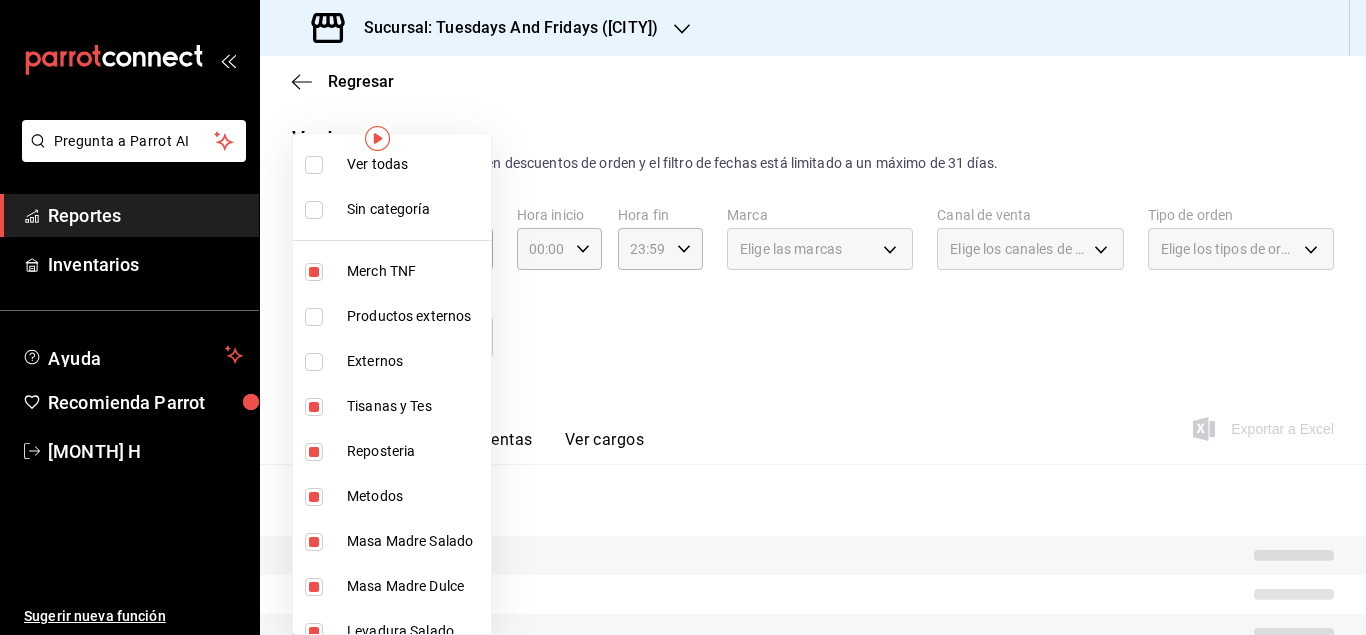 type on "4837c55a-501d-4f60-b6cc-ed7c39a881c8,aba0549a-3989-4d4f-aa26-4cfe5acdfa91,adc9b874-a544-4ecc-9d98-c1d74ea62956,dfe07414-aba5-418b-bd21-7d27b5f26b3c,a3871623-f08a-4ab8-ad7c-200341bec967,e660d088-1ecb-4b37-84de-7b0536c07ecf,e1624a3b-928d-44ab-8c52-0b328aba1b7c,0266954c-8b21-473a-b257-3d5c7a2dee9f,d7268824-6b5f-4801-8655-1b57cc681f3f,37afdca8-f142-4c1f-b94c-319218a5b2f8,858d0b5d-046a-466f-927e-f0a94de9753b,a12d9f71-47e5-4abb-9dc9-2640913431ea,32b27f8a-ae5a-4afe-bee2-33cbcde3e4b1,02bd11f5-c9af-4400-8409-c032420812ec,3c984313-334a-4ddd-a692-17ae0dc460ab" 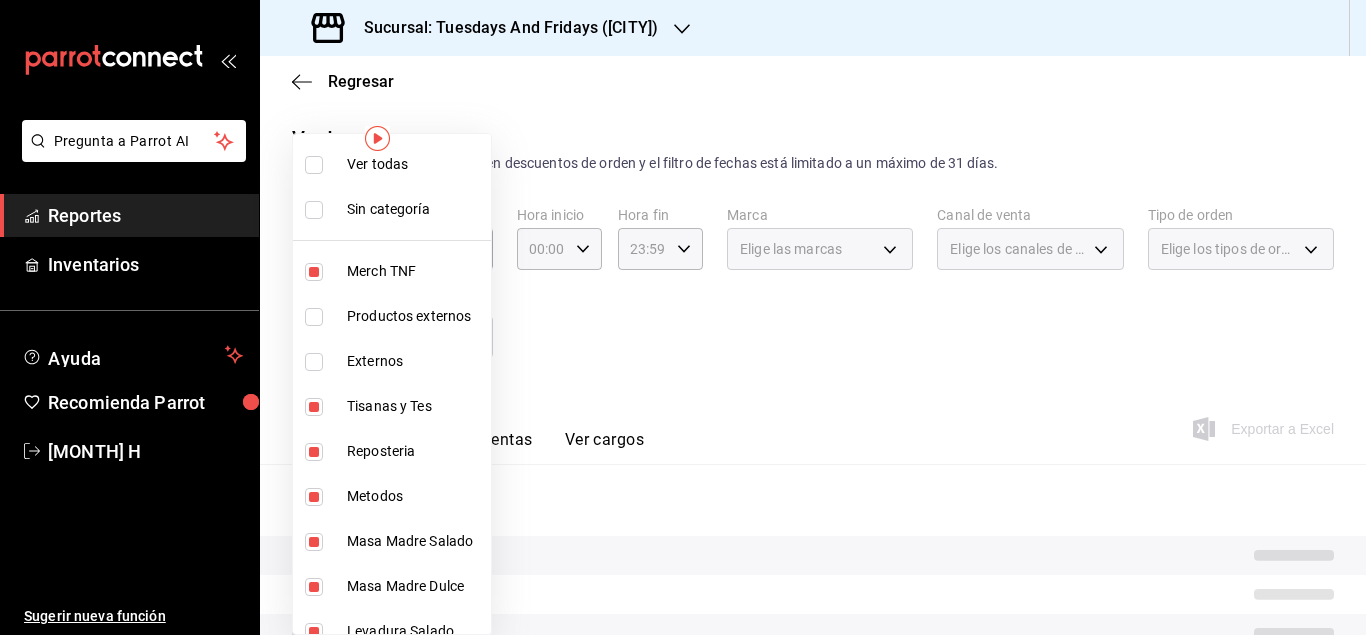 click at bounding box center (314, 407) 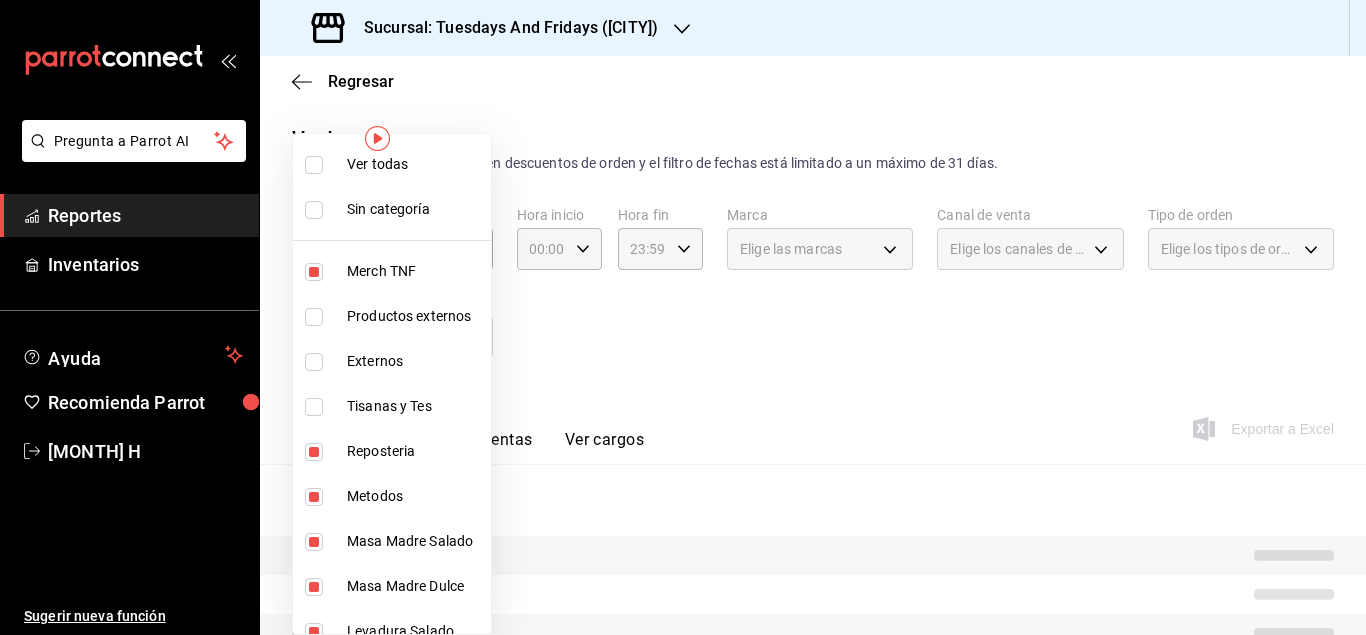 type on "[UUID],[UUID],[UUID],[UUID],[UUID],[UUID],[UUID],[UUID],[UUID],[UUID],[UUID],[UUID],[UUID],[UUID]" 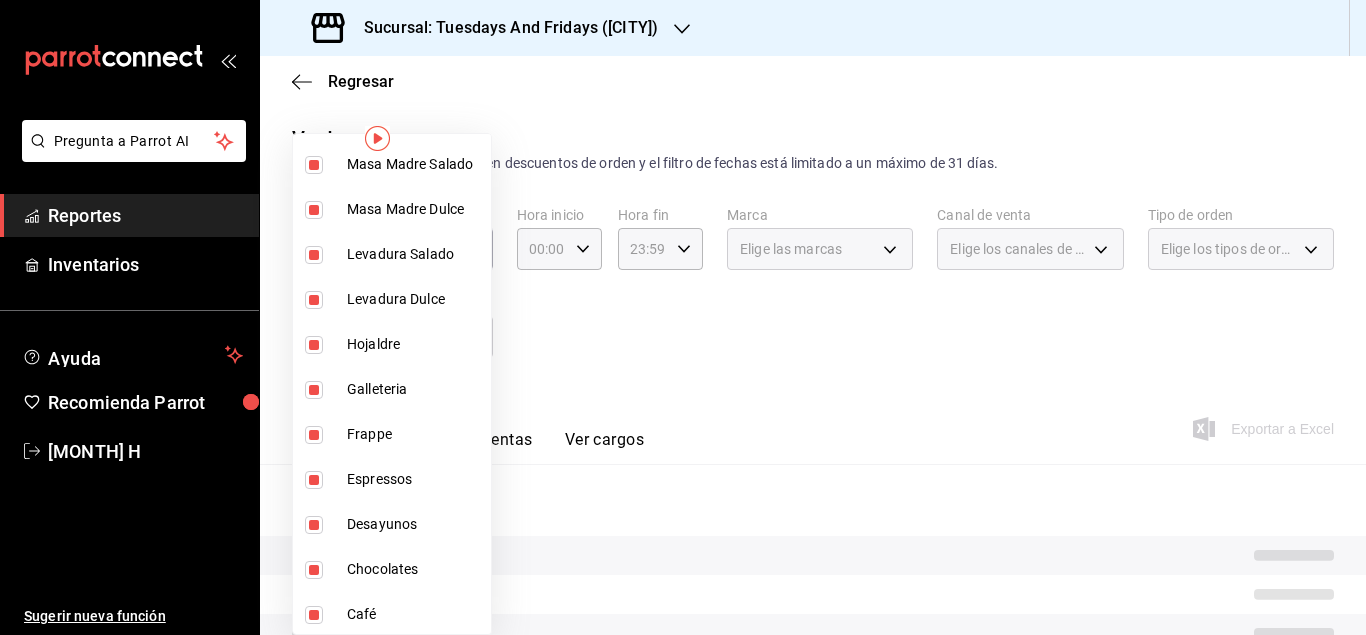 scroll, scrollTop: 380, scrollLeft: 0, axis: vertical 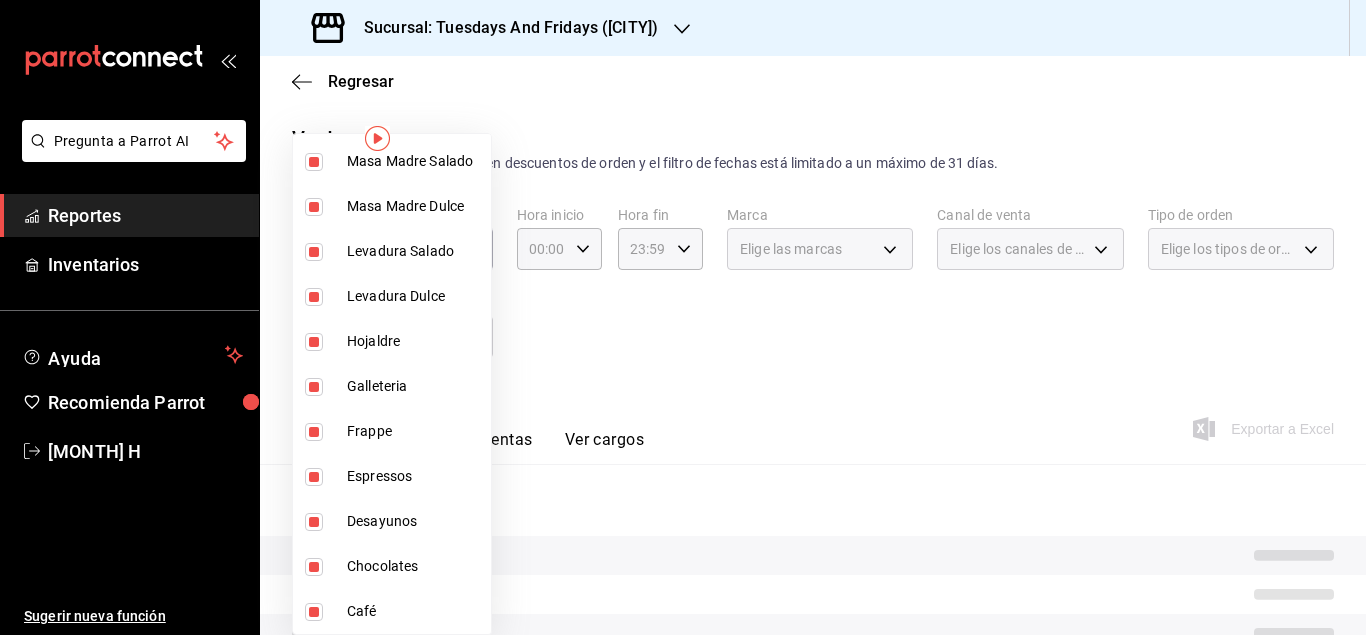 click at bounding box center [314, 432] 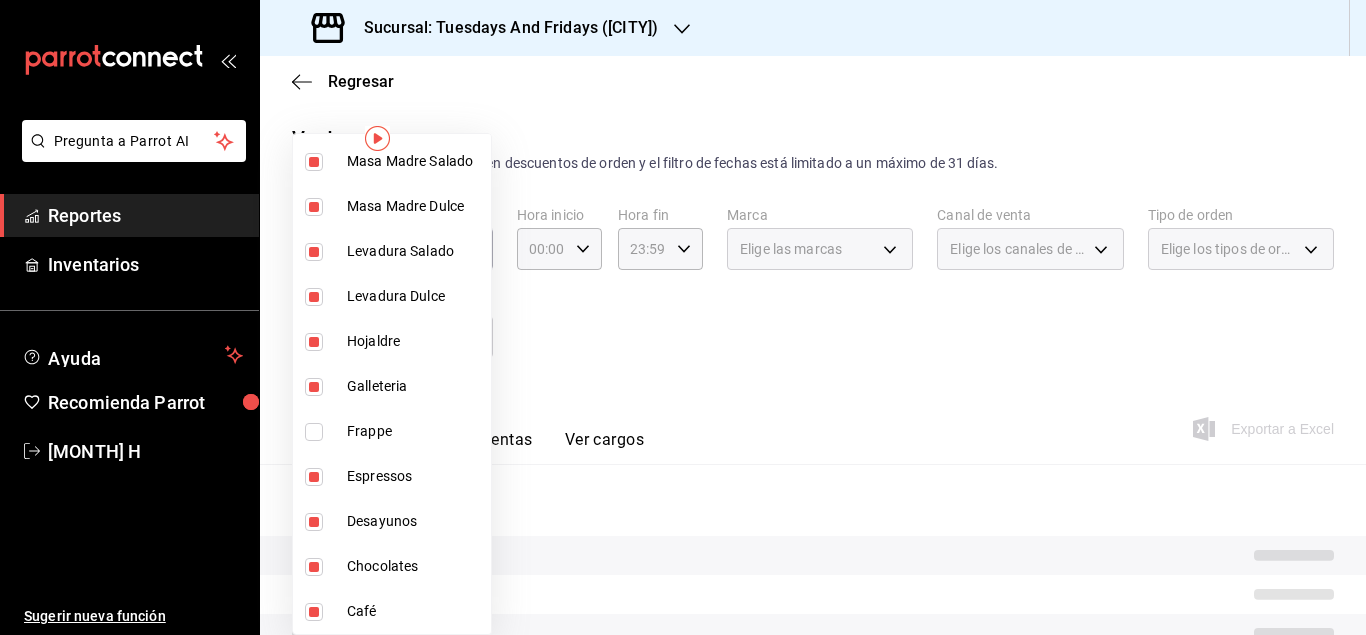 type on "4837c55a-501d-4f60-b6cc-ed7c39a881c8,adc9b874-a544-4ecc-9d98-c1d74ea62956,dfe07414-aba5-418b-bd21-7d27b5f26b3c,a3871623-f08a-4ab8-ad7c-200341bec967,e660d088-1ecb-4b37-84de-7b0536c07ecf,e1624a3b-928d-44ab-8c52-0b328aba1b7c,0266954c-8b21-473a-b257-3d5c7a2dee9f,d7268824-6b5f-4801-8655-1b57cc681f3f,37afdca8-f142-4c1f-b94c-319218a5b2f8,a12d9f71-47e5-4abb-9dc9-2640913431ea,32b27f8a-ae5a-4afe-bee2-33cbcde3e4b1,02bd11f5-c9af-4400-8409-c032420812ec,3c984313-334a-4ddd-a692-17ae0dc460ab" 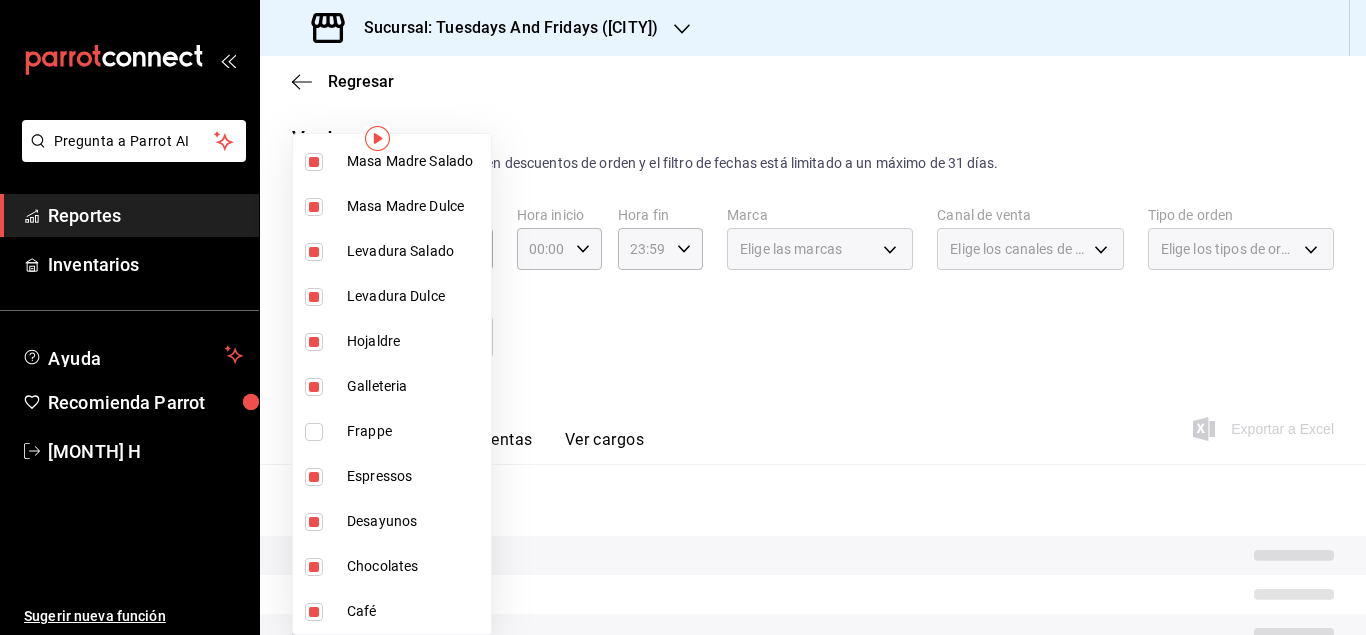 click at bounding box center [314, 477] 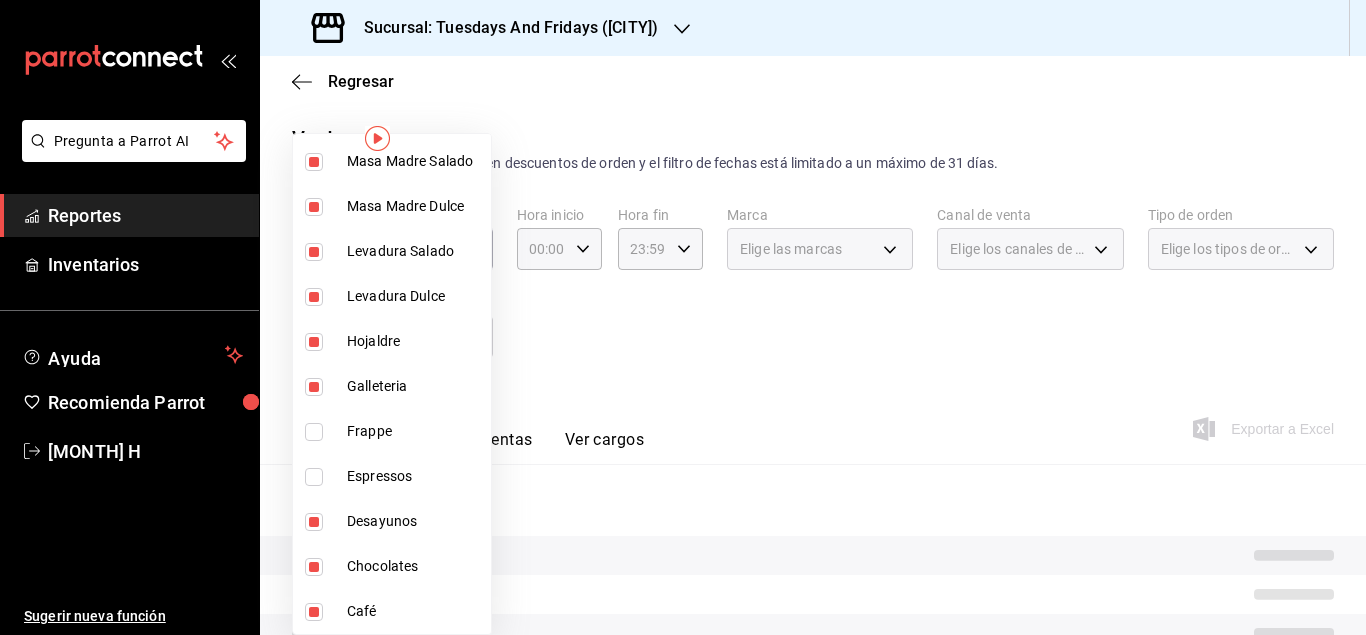 type on "[UUID],[UUID],[UUID],[UUID],[UUID],[UUID],[UUID],[UUID],[UUID],[UUID],[UUID],[UUID]" 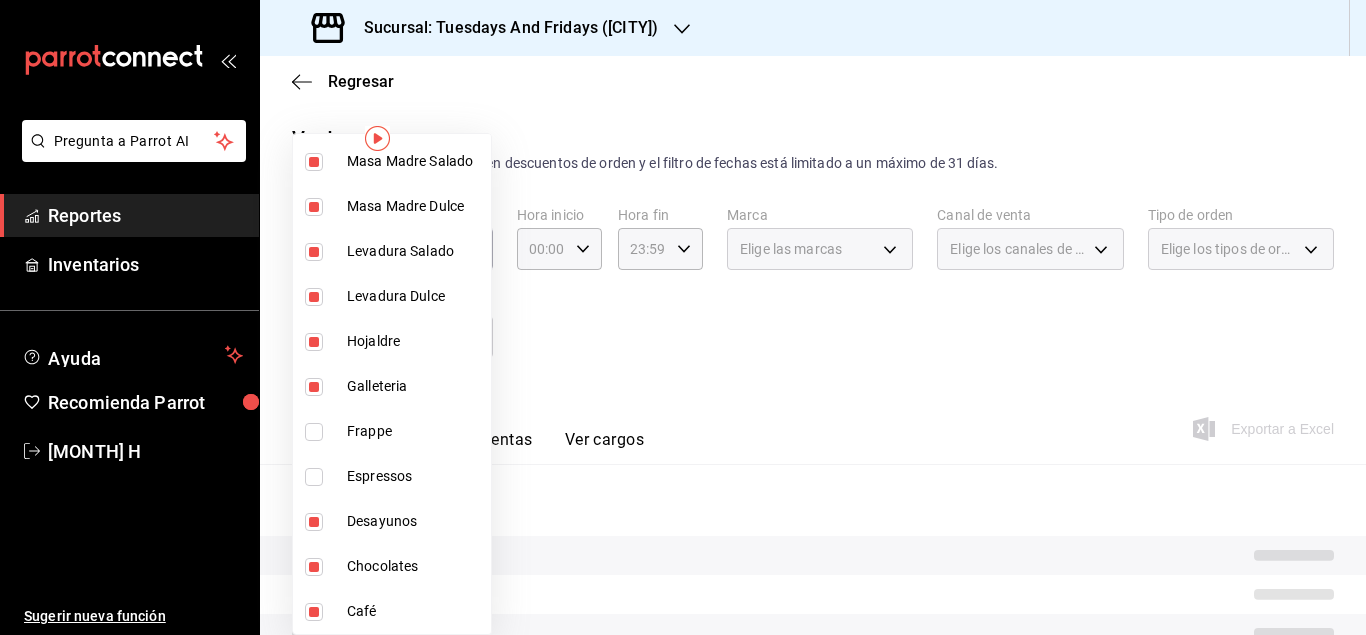 click at bounding box center (314, 567) 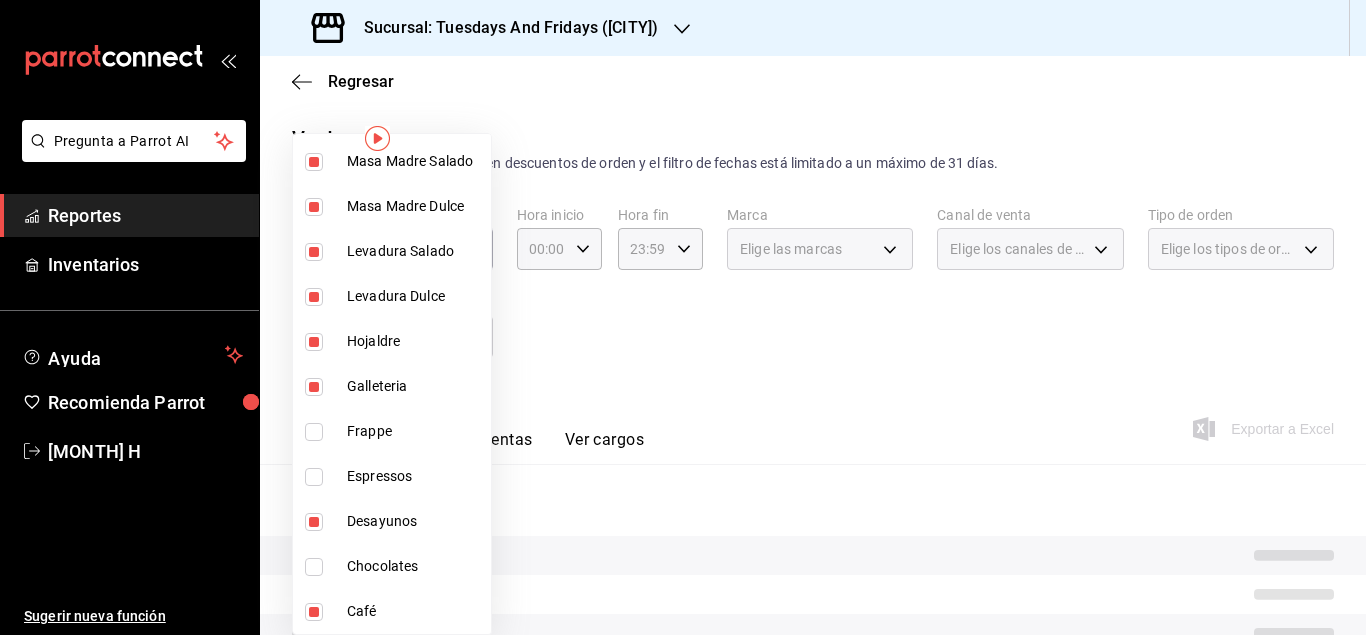 type on "[UUID],[UUID],[UUID],[UUID],[UUID],[UUID],[UUID],[UUID],[UUID],[UUID],[UUID]" 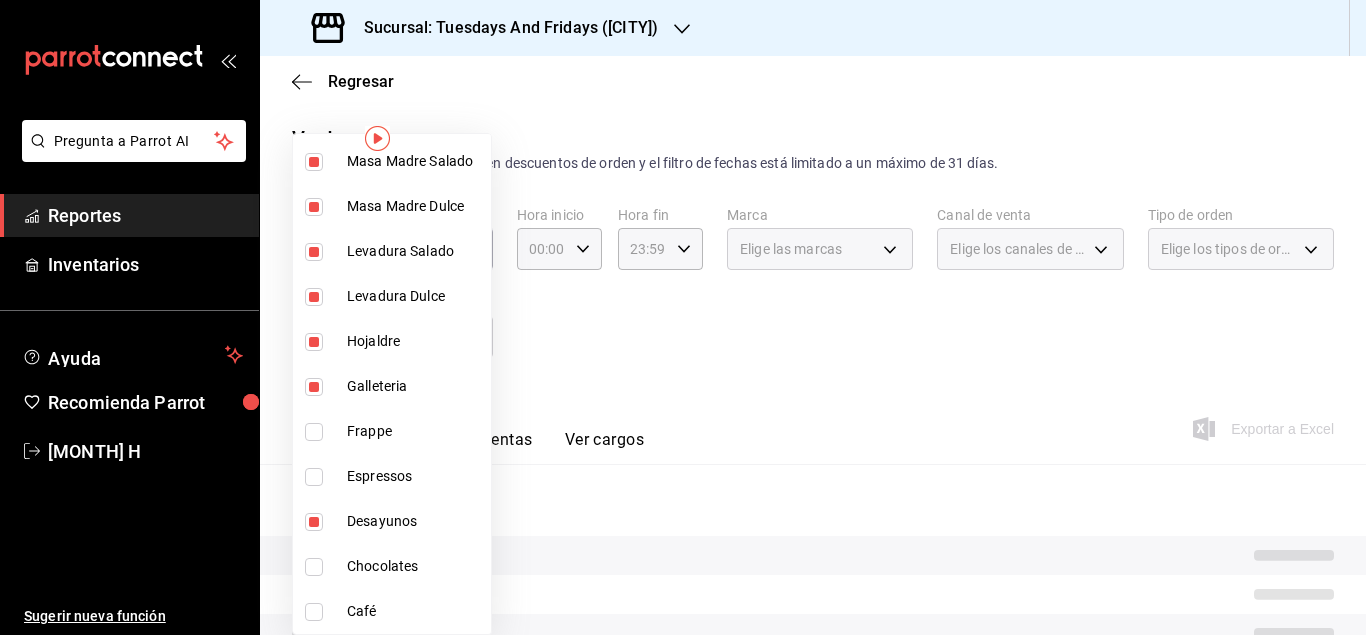 type on "[UUID],[UUID],[UUID],[UUID],[UUID],[UUID],[UUID],[UUID],[UUID],[UUID]" 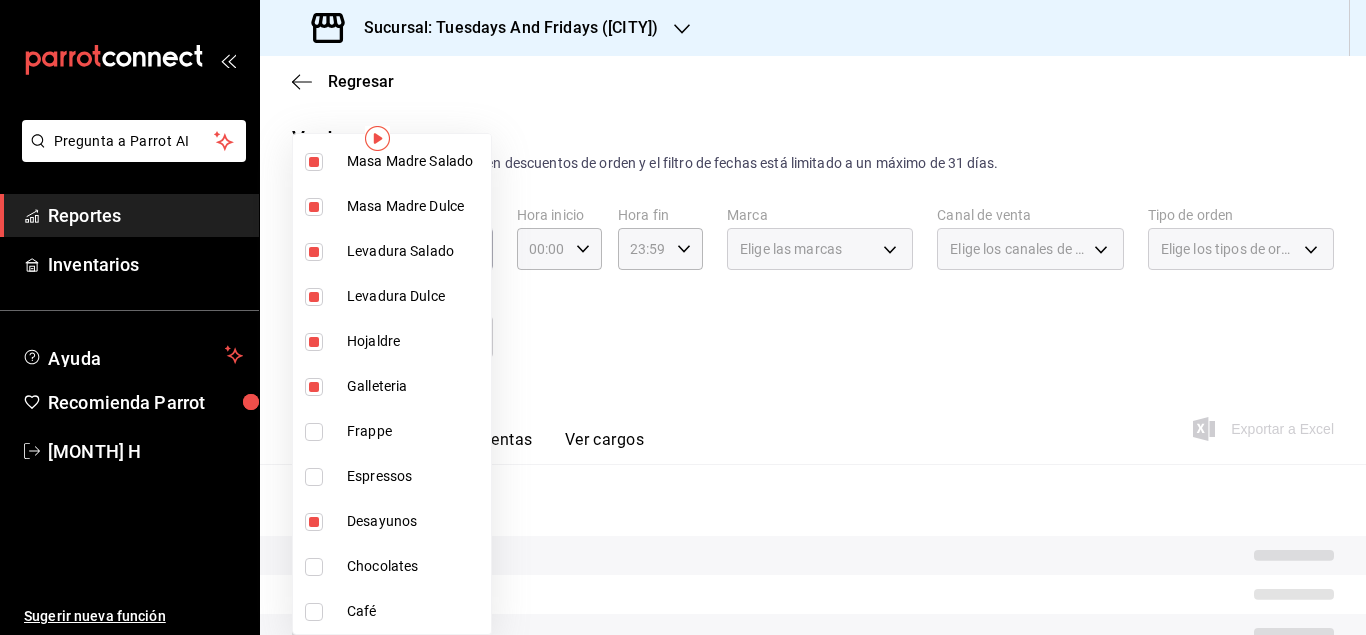 click at bounding box center [683, 317] 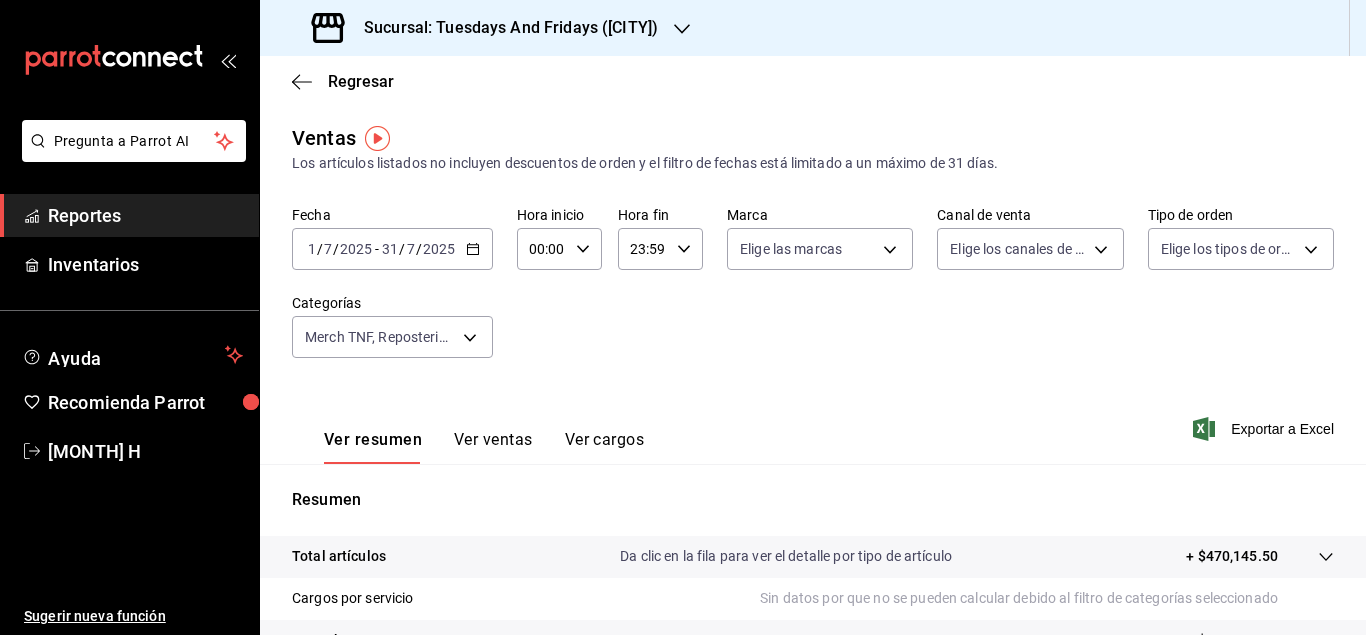 click 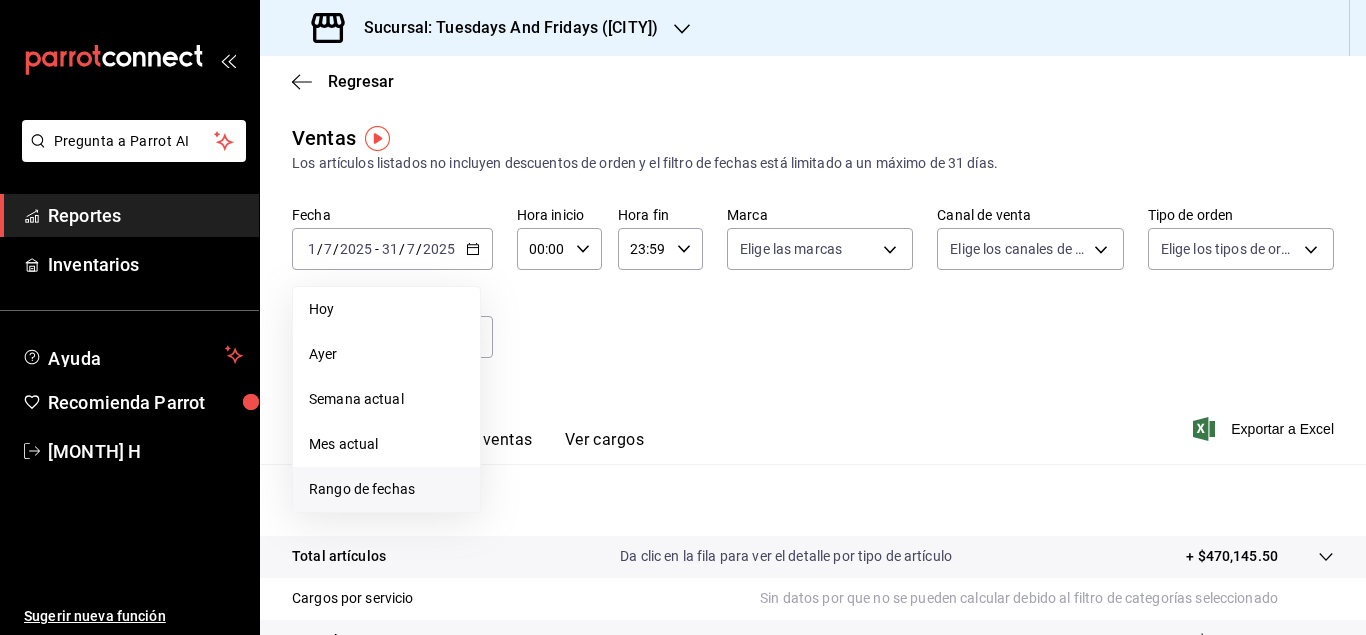 click on "Rango de fechas" at bounding box center (386, 489) 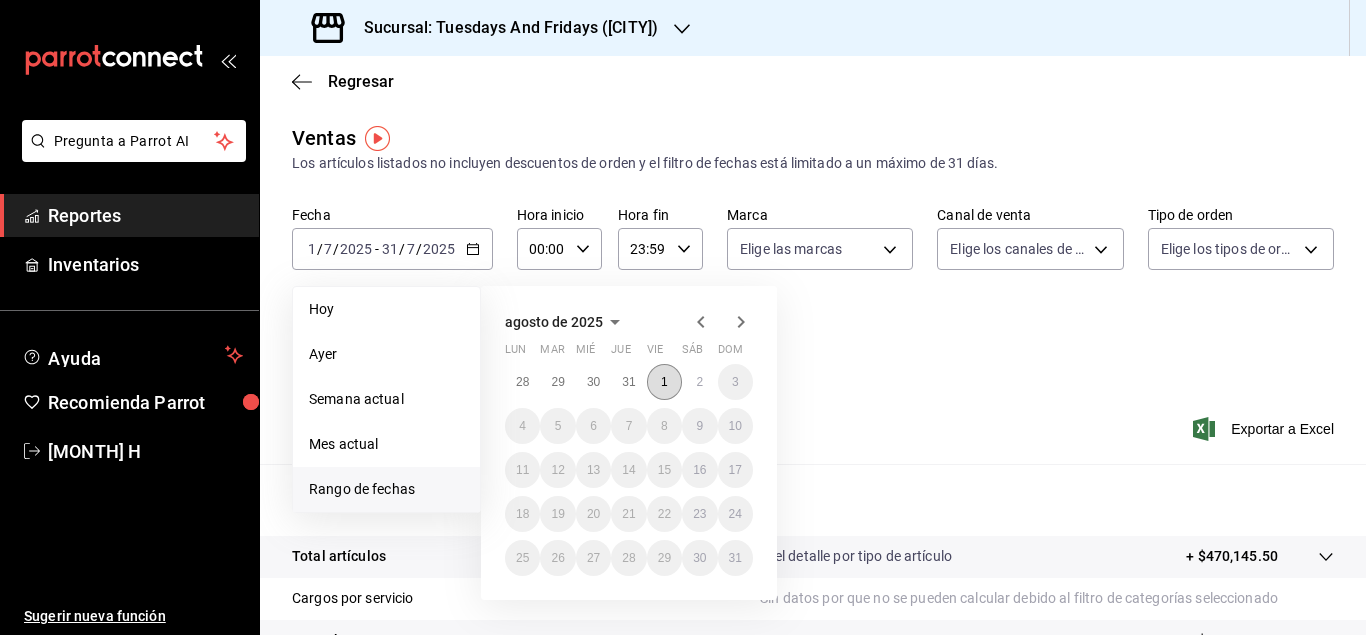 click on "1" at bounding box center [664, 382] 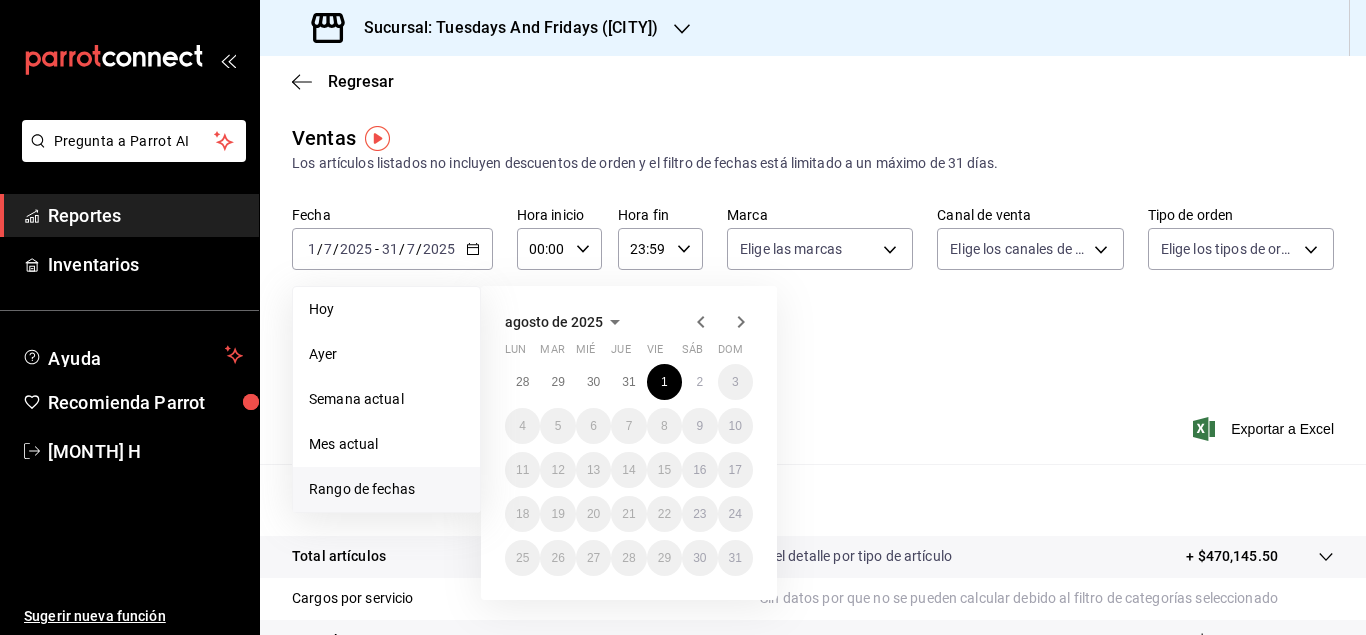 click 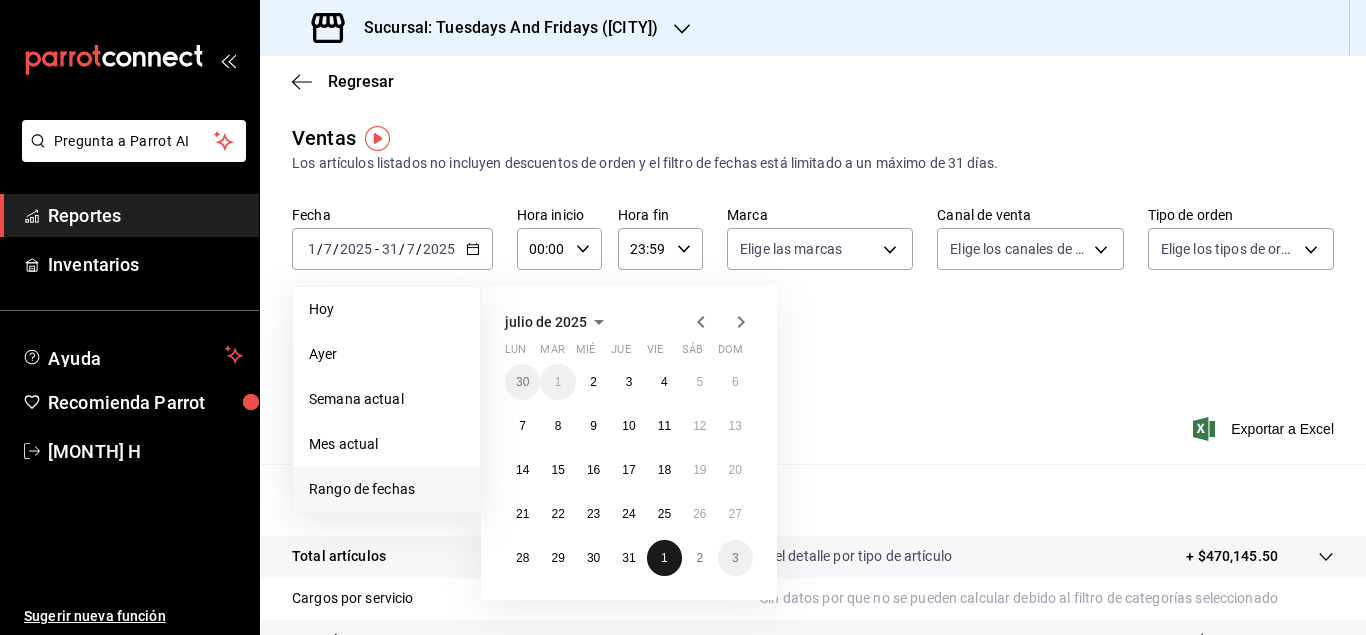 click on "1" at bounding box center (664, 558) 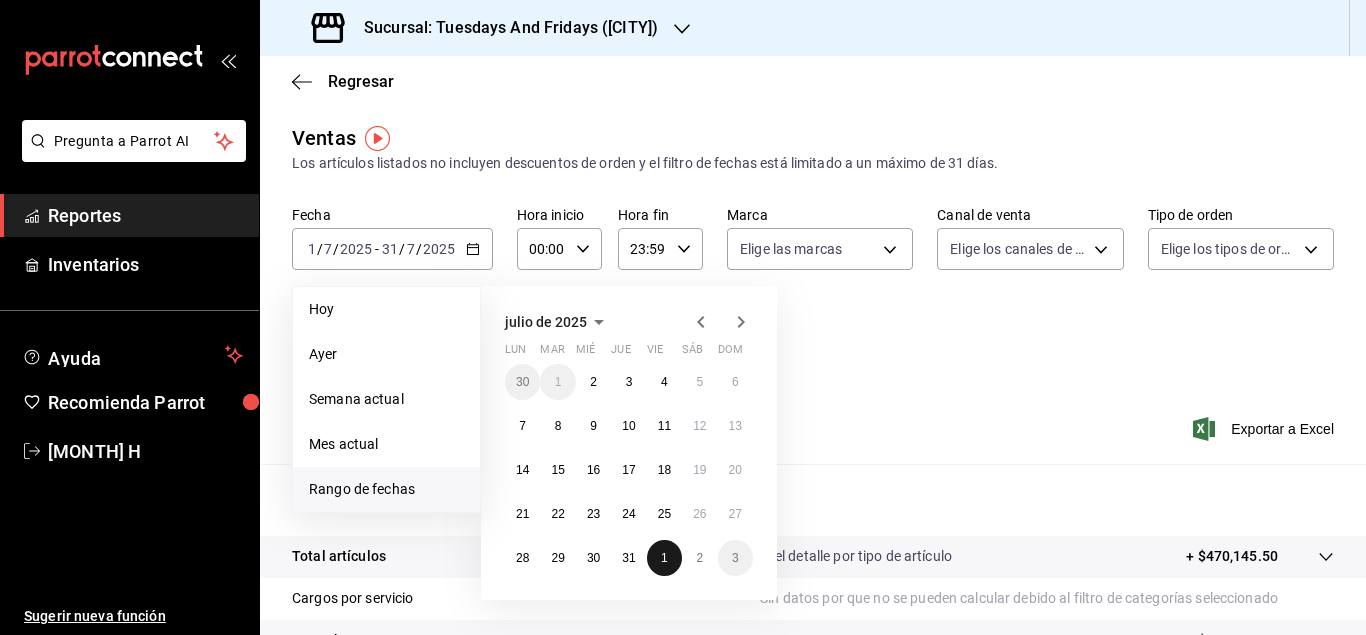 click on "Da clic en la fila para ver el detalle por tipo de artículo" at bounding box center [786, 556] 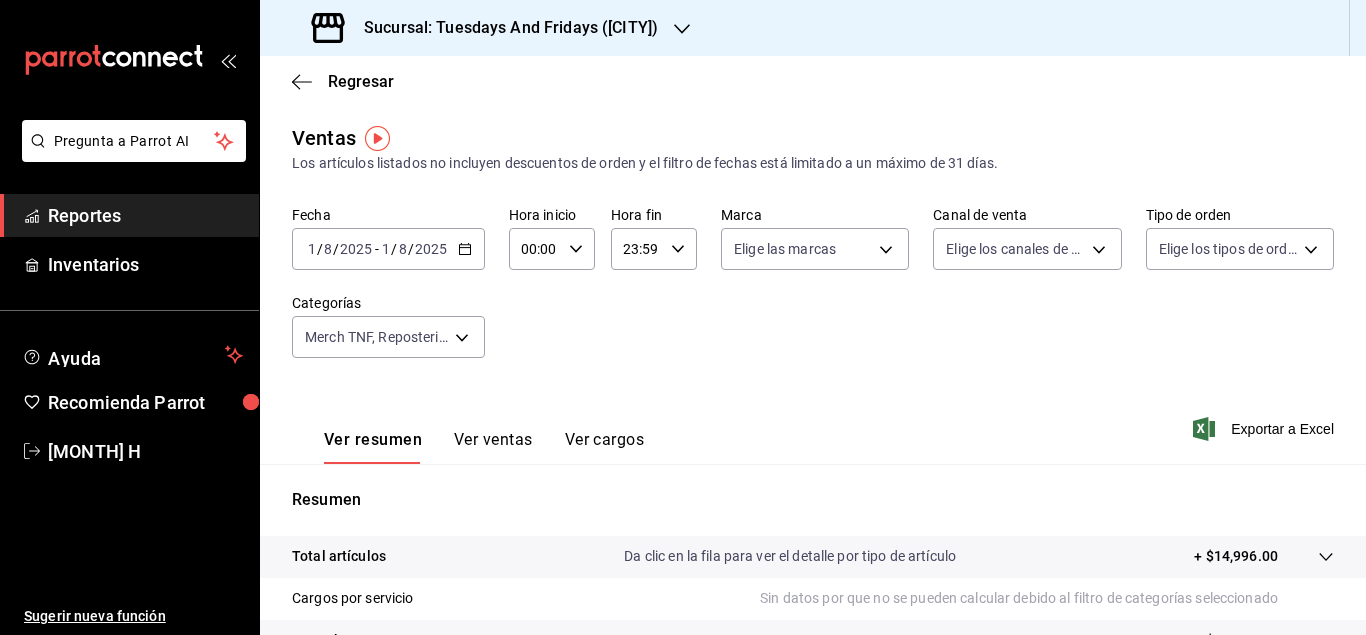 click on "2025-08-01 1 / 8 / 2025 - 2025-08-01 1 / 8 / 2025" at bounding box center [388, 249] 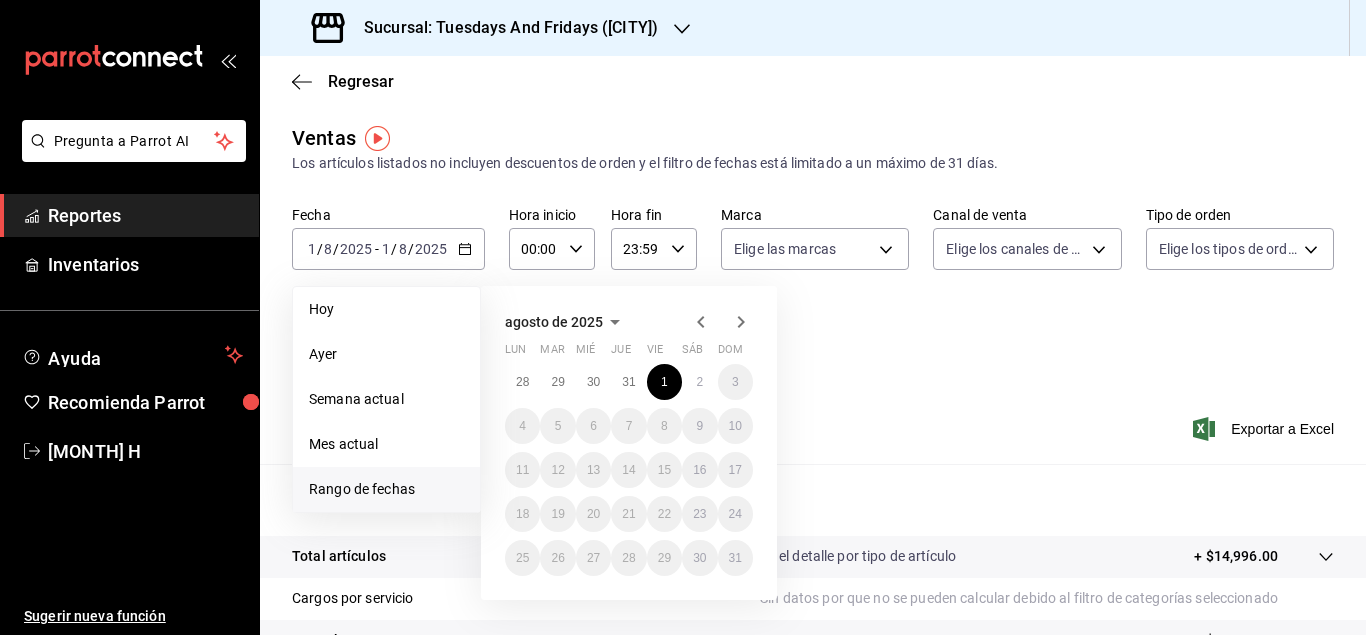 click 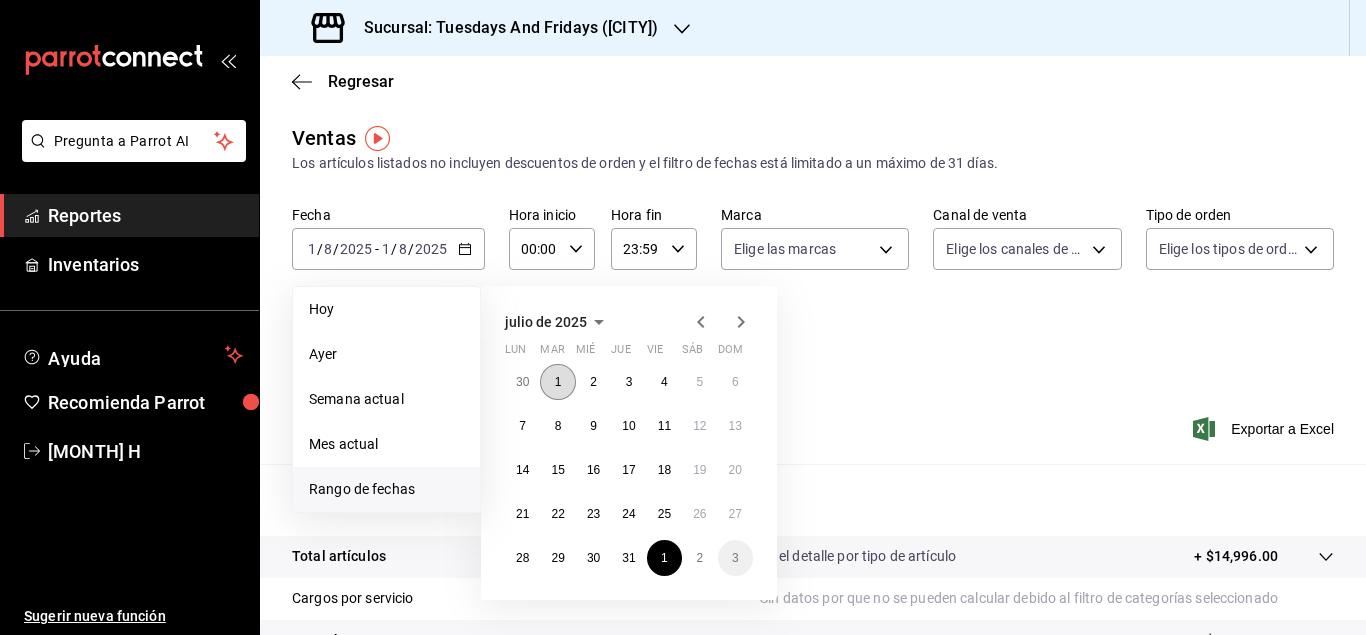 click on "1" at bounding box center (558, 382) 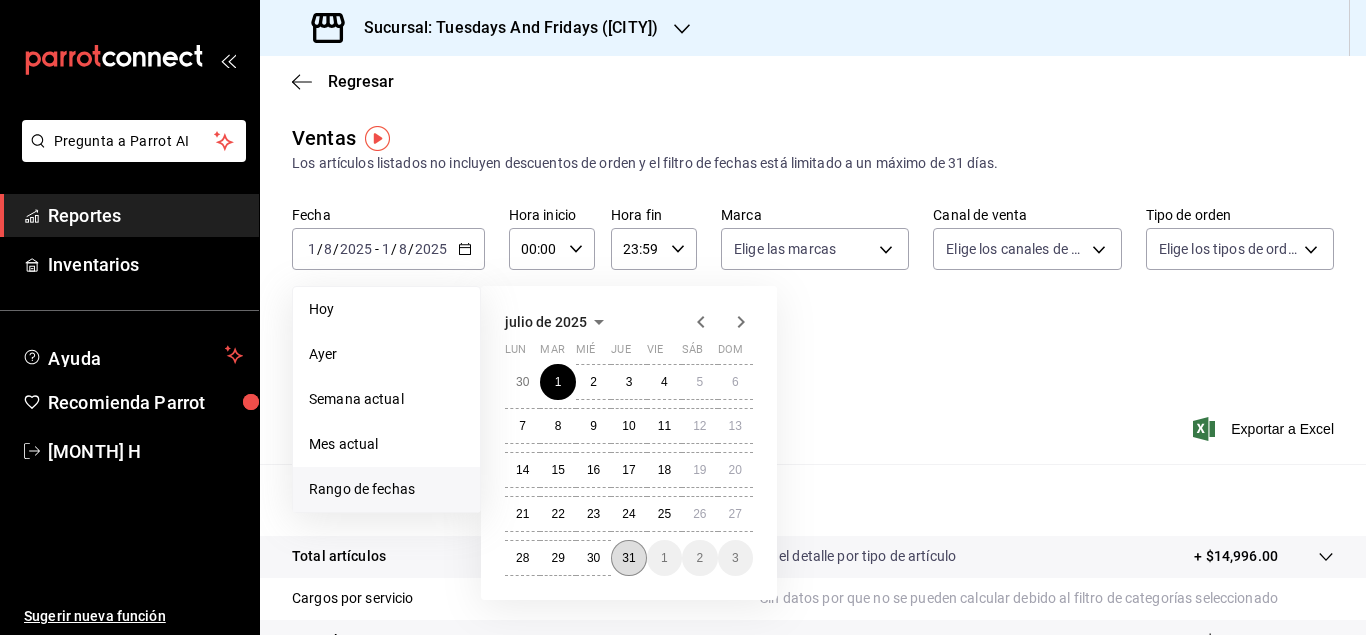click on "31" at bounding box center (628, 558) 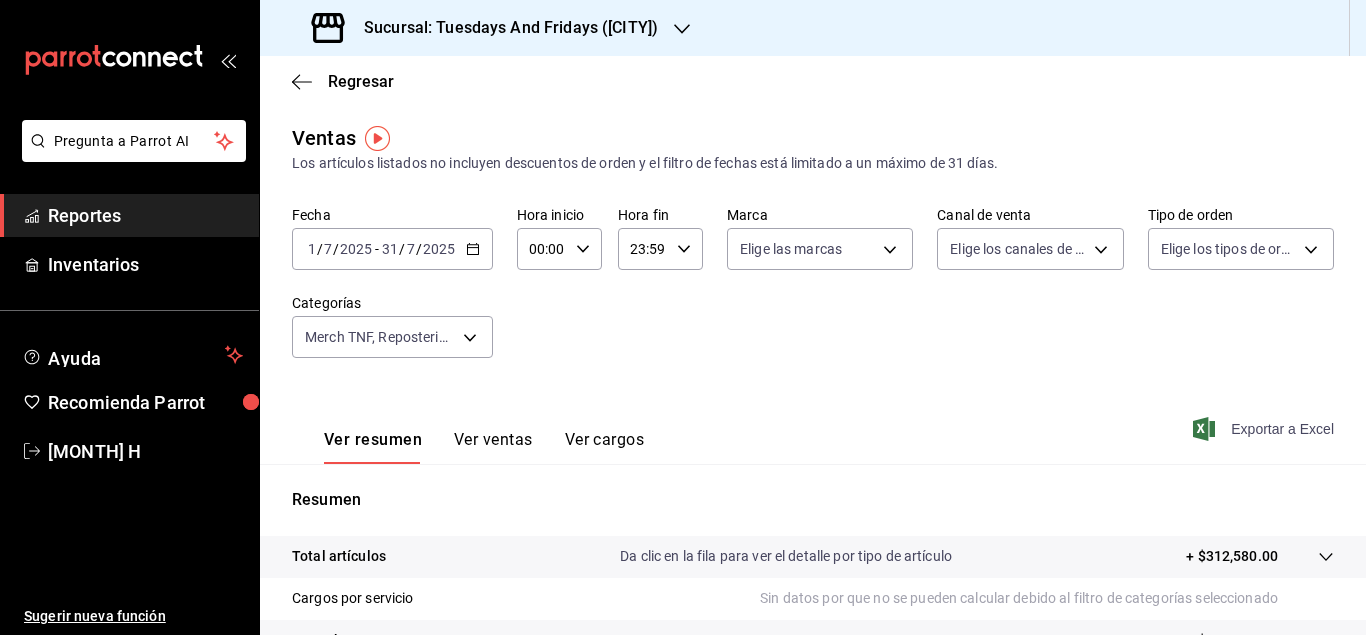 click on "Exportar a Excel" at bounding box center (1265, 429) 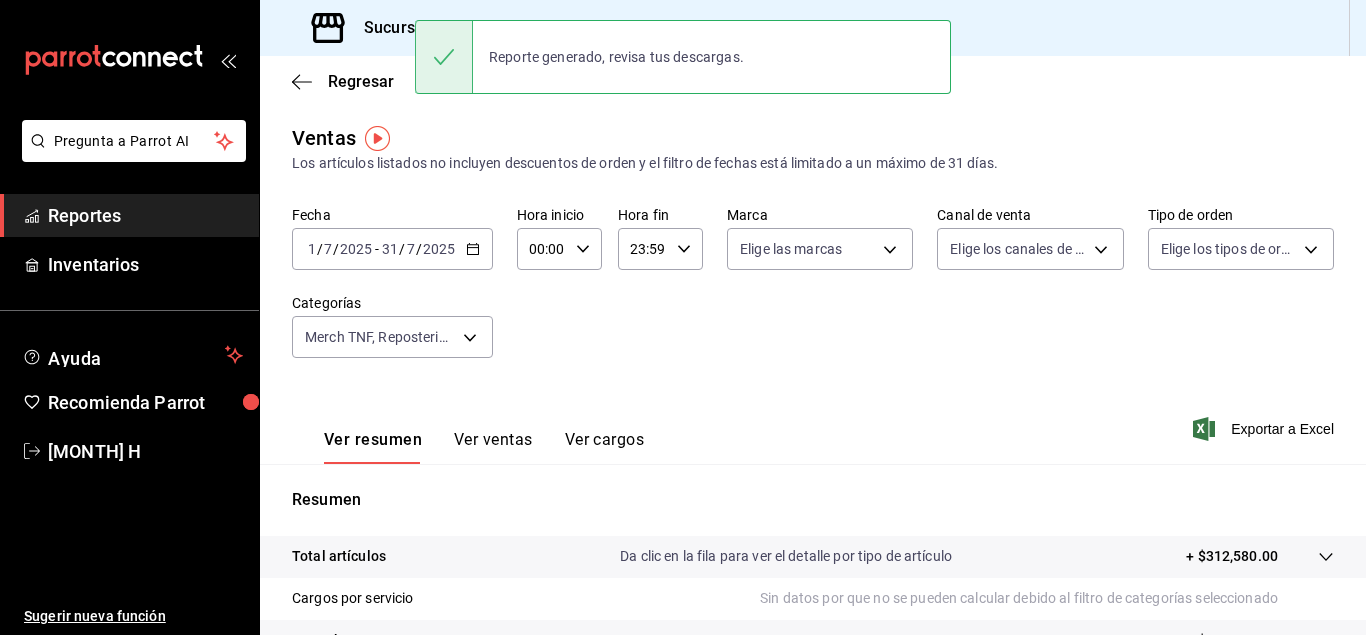 click on "Regresar" at bounding box center [813, 81] 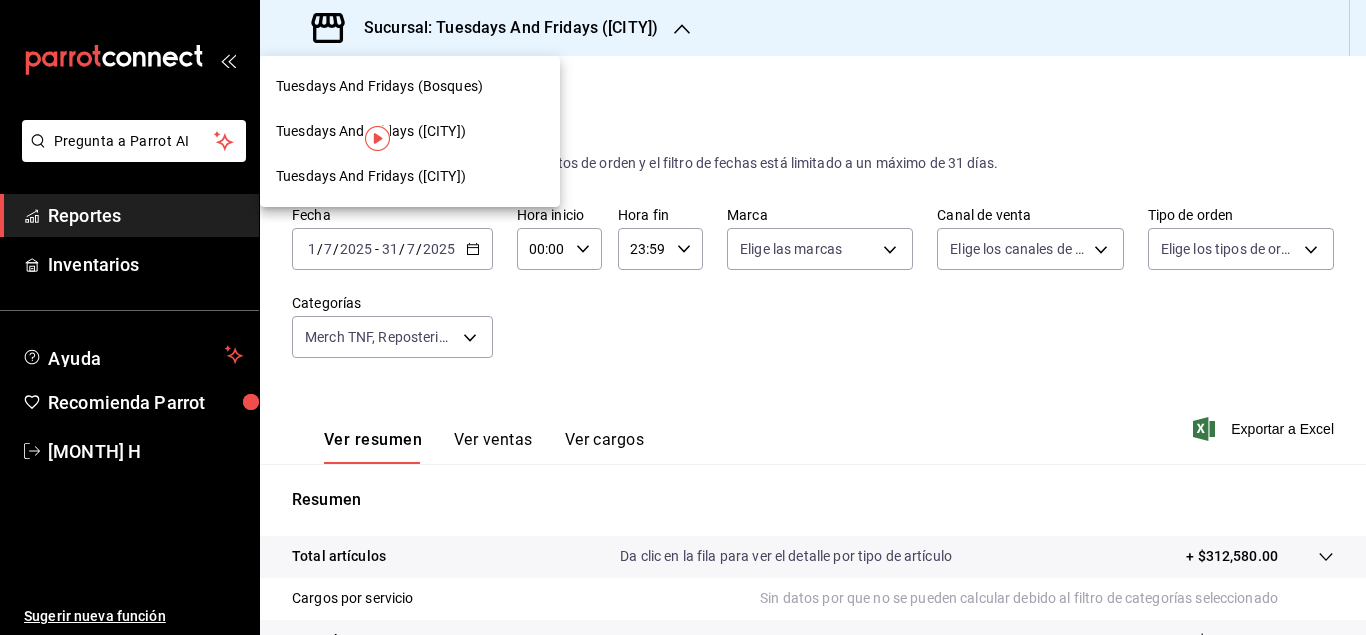 click on "Tuesdays And Fridays ([CITY])" at bounding box center [371, 176] 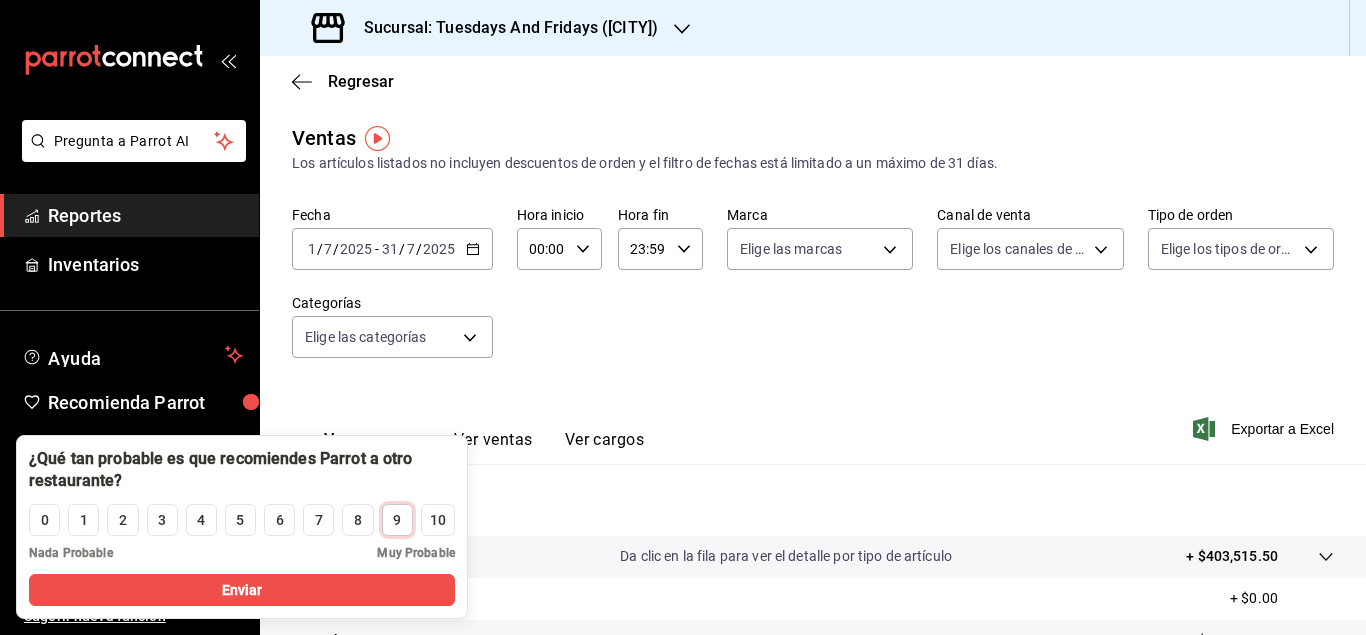 click on "9" at bounding box center (397, 520) 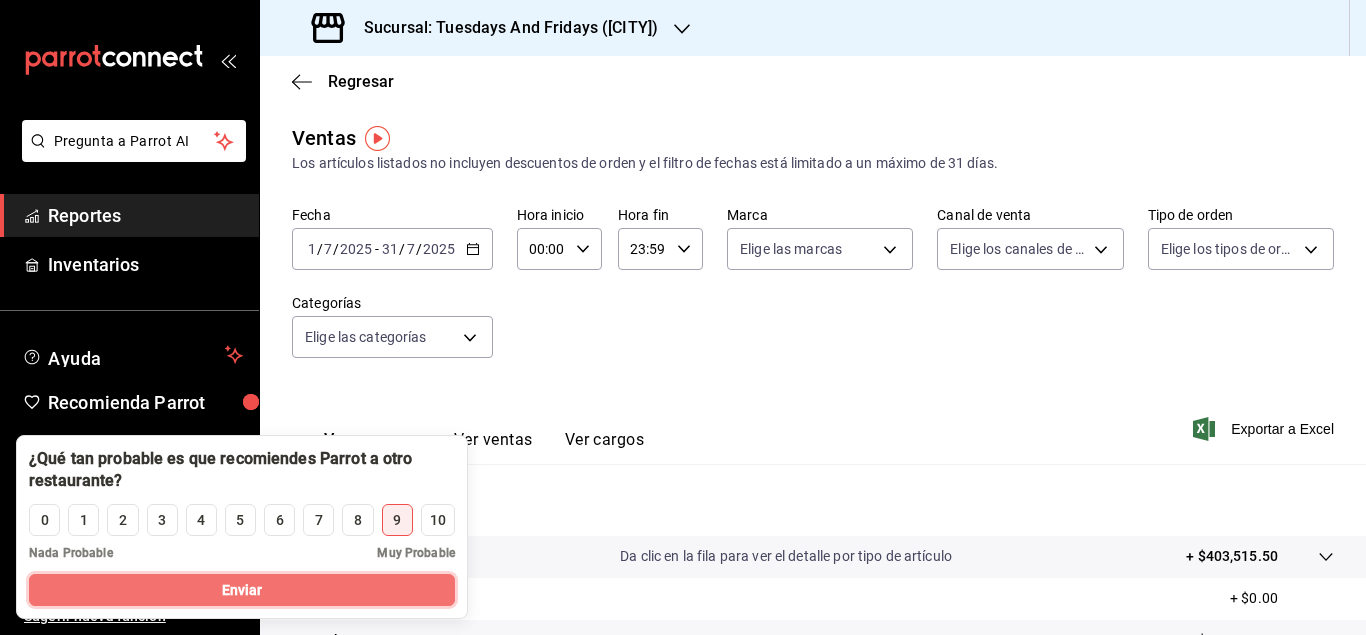 click on "Enviar" at bounding box center (242, 590) 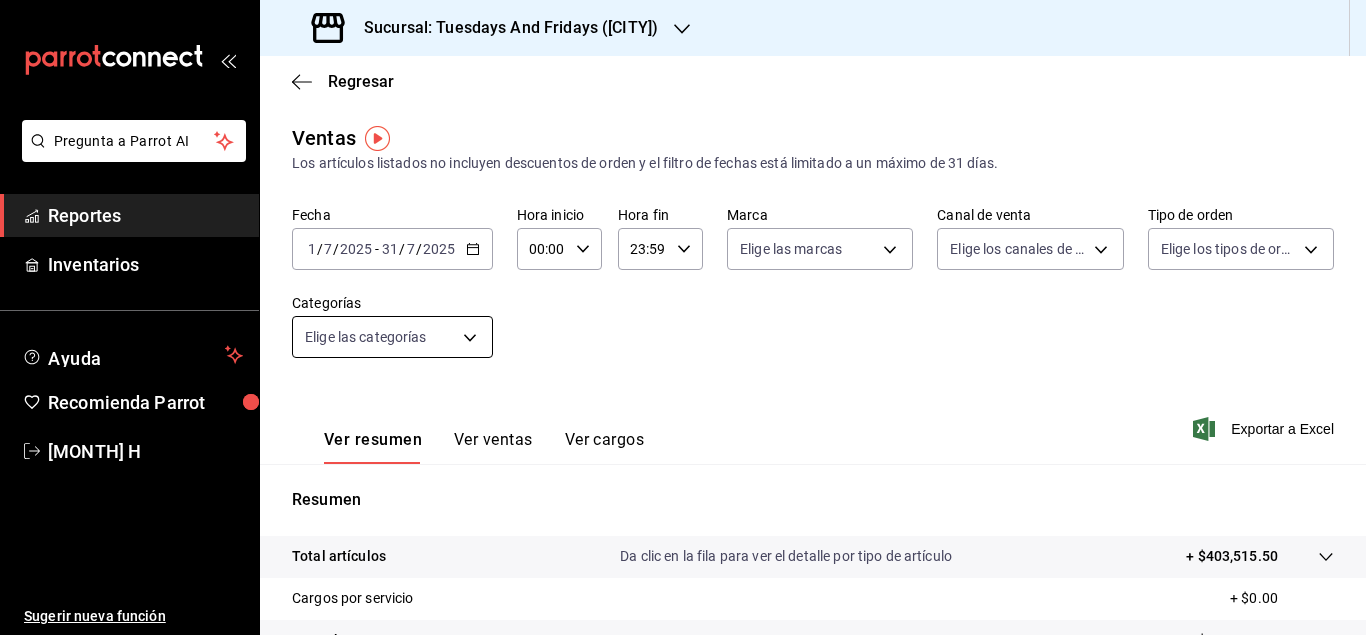 click on "Pregunta a Parrot AI Reportes   Inventarios   Ayuda Recomienda Parrot   Abril H   Sugerir nueva función   Sucursal: Tuesdays And Fridays ([CITY]) Regresar Ventas Los artículos listados no incluyen descuentos de orden y el filtro de fechas está limitado a un máximo de 31 días. Fecha 2025-07-01 1 / 7 / 2025 - 2025-07-31 31 / 7 / 2025 Hora inicio 00:00 Hora inicio Hora fin 23:59 Hora fin Marca Elige las marcas Canal de venta Elige los canales de venta Tipo de orden Elige los tipos de orden Categorías Elige las categorías Ver resumen Ver ventas Ver cargos Exportar a Excel Resumen Total artículos Da clic en la fila para ver el detalle por tipo de artículo + $403,515.50 Cargos por servicio + $0.00 Venta bruta = $403,515.50 Descuentos totales - $2,041.10 Certificados de regalo - $0.00 Venta total = $401,474.40 Impuestos - $25,667.53 Venta neta = $375,806.87 GANA 1 MES GRATIS EN TU SUSCRIPCIÓN AQUÍ Ver video tutorial Ir a video Pregunta a Parrot AI Reportes   Inventarios   Ayuda Recomienda Parrot" at bounding box center [683, 317] 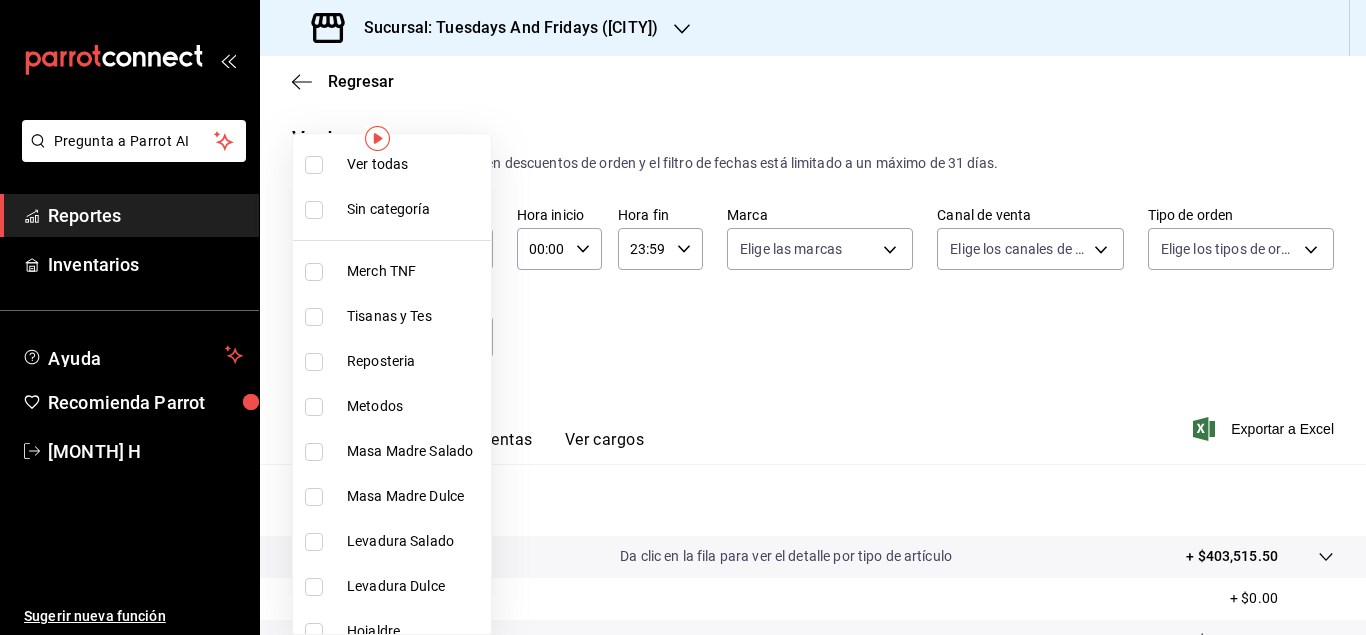 click at bounding box center [314, 165] 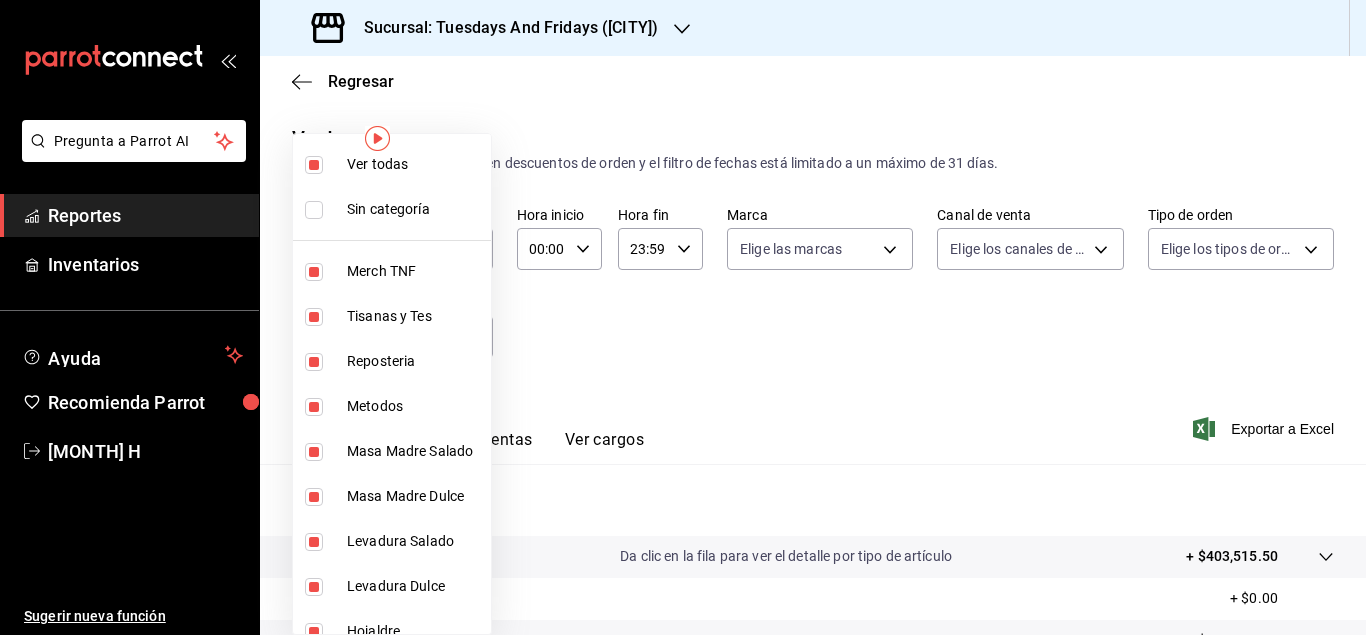 type on "7353fac5-d84e-4f05-8fd4-248e2c822b72,72a443f3-f6f4-421c-a5bd-1e4cc3a67533,6826f037-1fa2-491b-8eab-397d94dc7521,535d39b1-15ab-42d7-901b-caf2c0df58b8,5b1c7e8a-6dc2-4d70-a28b-671f4f9d8f62,051bafe4-75b8-46e5-8e04-8128d7257fb6,01f64778-07c6-4285-ae7d-a776e7ecf092,10e4f929-6280-4c2d-b61c-6ed373150869,c7526c84-8f04-4bcd-812c-ec48abbb3c68,6260c64d-0c53-4484-822d-1b0dbfcb70e2,aeeafc34-5e3f-4fa9-90da-1fc417dabb8b,06a67f3e-97d9-45d3-a4ed-c1a73deca3a9,8f26408a-4d53-4dee-97e2-1adbdcba28a5,94a93010-2f87-40dd-892f-f97876ce6f69,133c3877-6aac-40be-a9d8-2821da46c55a,84ad3eec-227b-436c-9ff7-71f7015dbc8d" 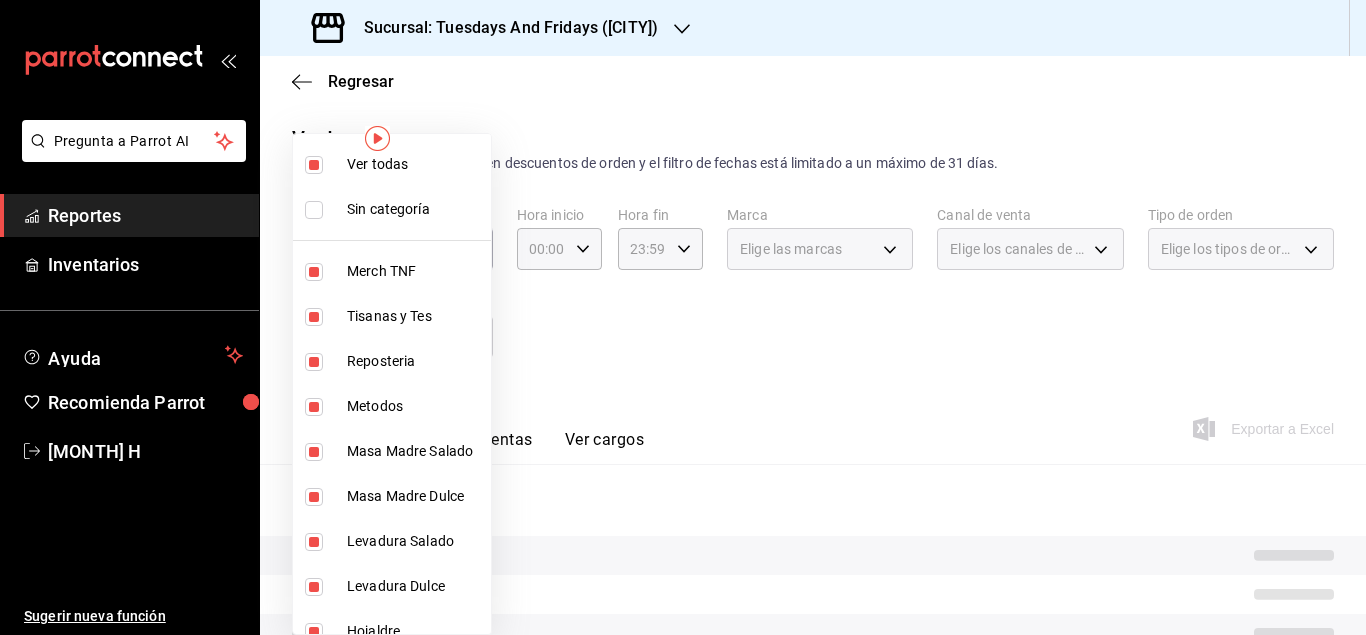 click at bounding box center (314, 317) 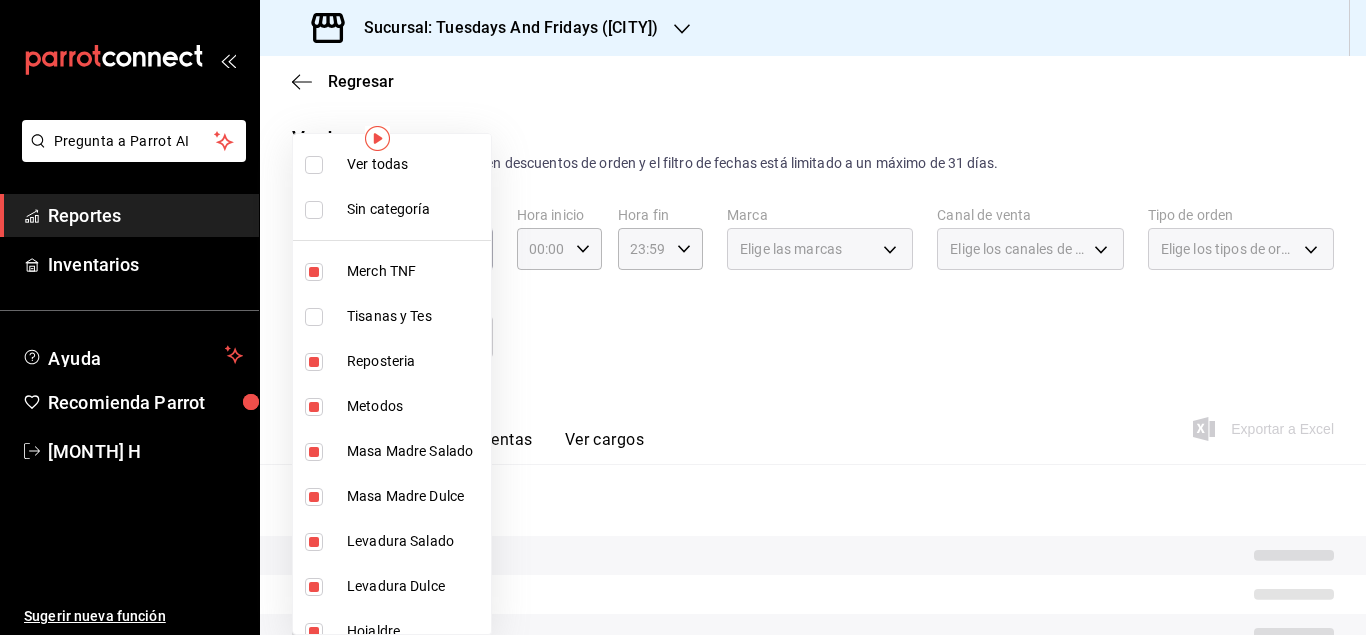 type on "7353fac5-d84e-4f05-8fd4-248e2c822b72,6826f037-1fa2-491b-8eab-397d94dc7521,535d39b1-15ab-42d7-901b-caf2c0df58b8,5b1c7e8a-6dc2-4d70-a28b-671f4f9d8f62,051bafe4-75b8-46e5-8e04-8128d7257fb6,01f64778-07c6-4285-ae7d-a776e7ecf092,10e4f929-6280-4c2d-b61c-6ed373150869,c7526c84-8f04-4bcd-812c-ec48abbb3c68,6260c64d-0c53-4484-822d-1b0dbfcb70e2,aeeafc34-5e3f-4fa9-90da-1fc417dabb8b,06a67f3e-97d9-45d3-a4ed-c1a73deca3a9,8f26408a-4d53-4dee-97e2-1adbdcba28a5,94a93010-2f87-40dd-892f-f97876ce6f69,133c3877-6aac-40be-a9d8-2821da46c55a,84ad3eec-227b-436c-9ff7-71f7015dbc8d" 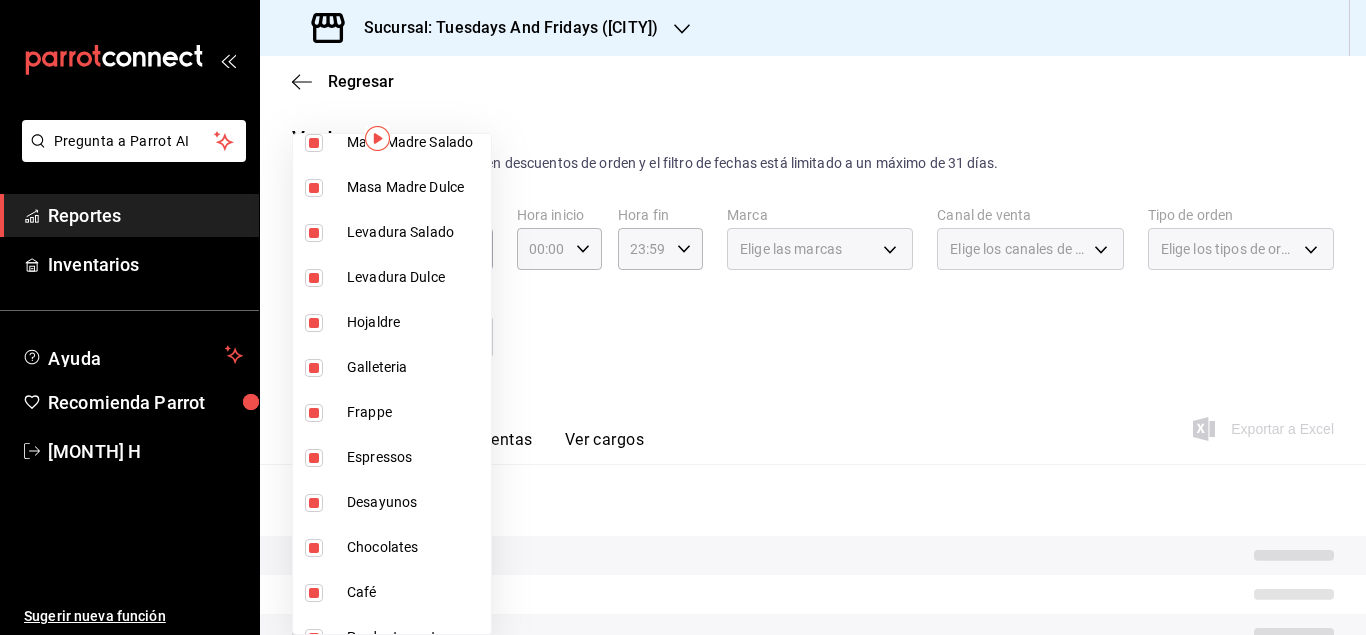 scroll, scrollTop: 328, scrollLeft: 0, axis: vertical 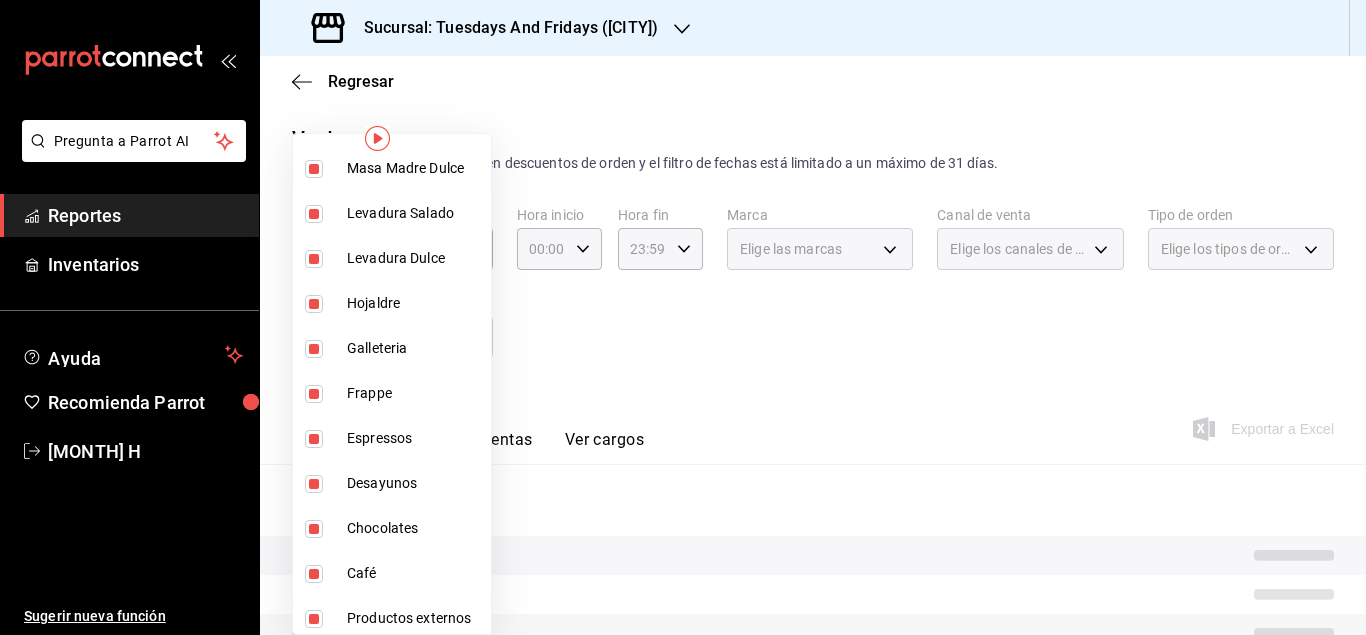 click at bounding box center [314, 394] 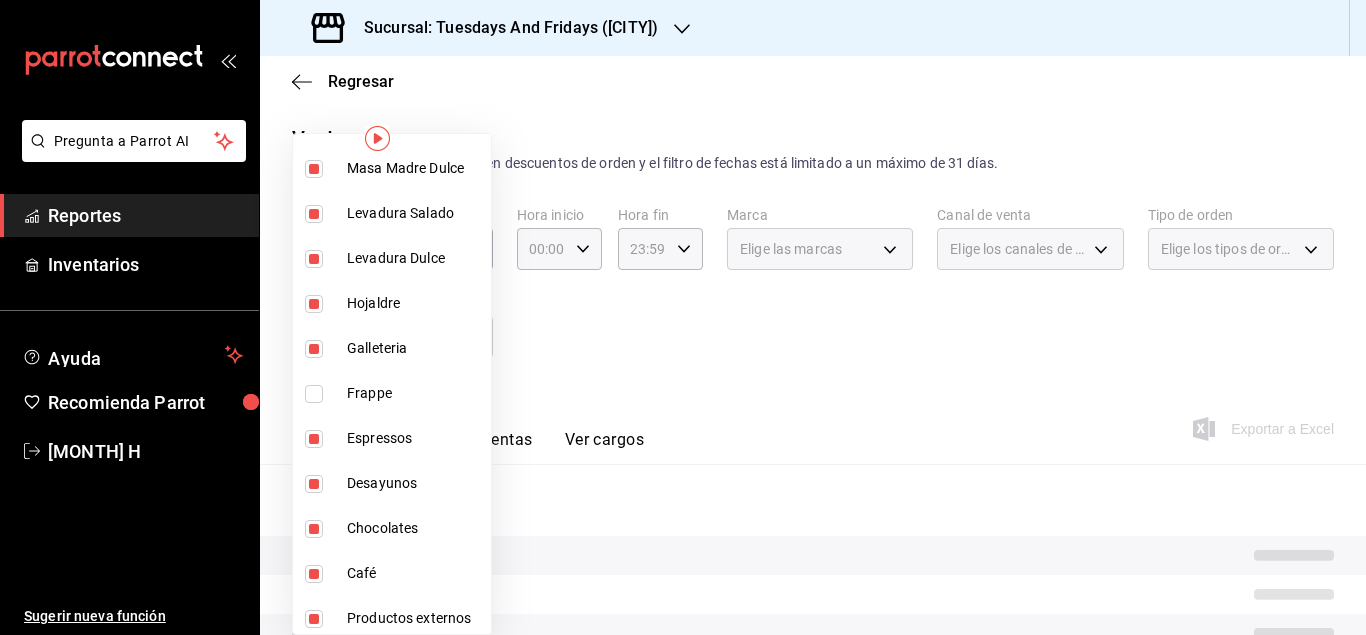 type on "[UUID],[UUID],[UUID],[UUID],[UUID],[UUID],[UUID],[UUID],[UUID],[UUID],[UUID],[UUID],[UUID],[UUID]" 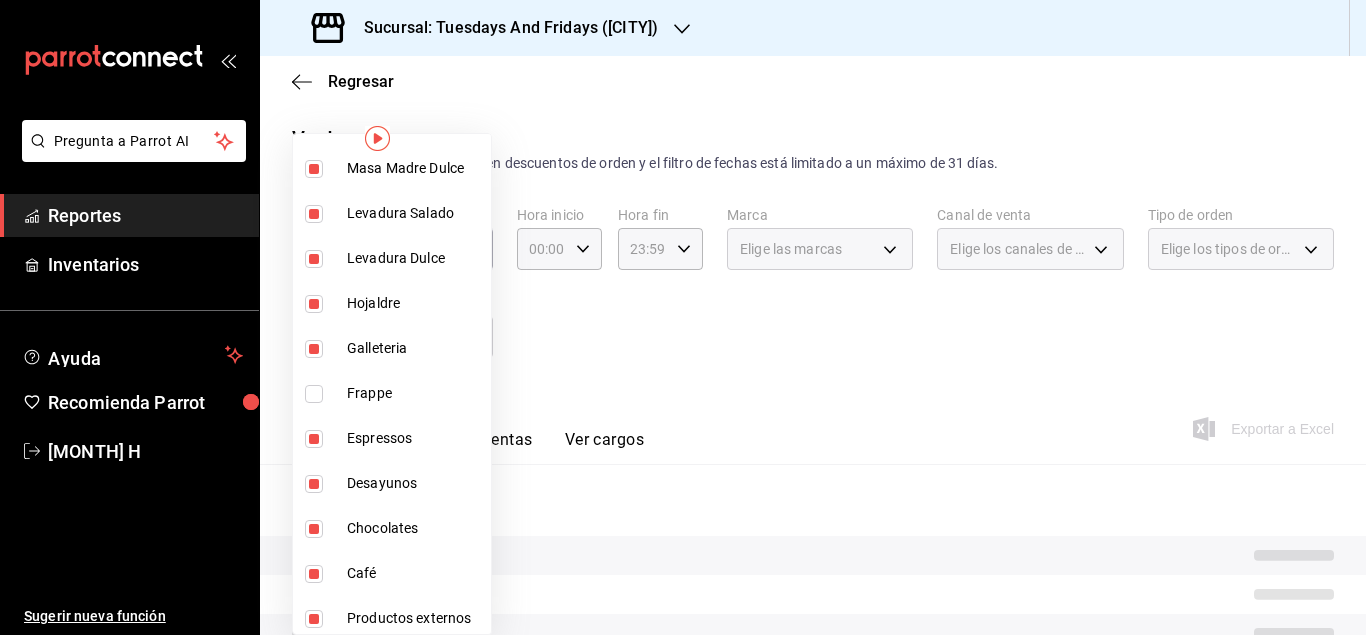 click at bounding box center [314, 439] 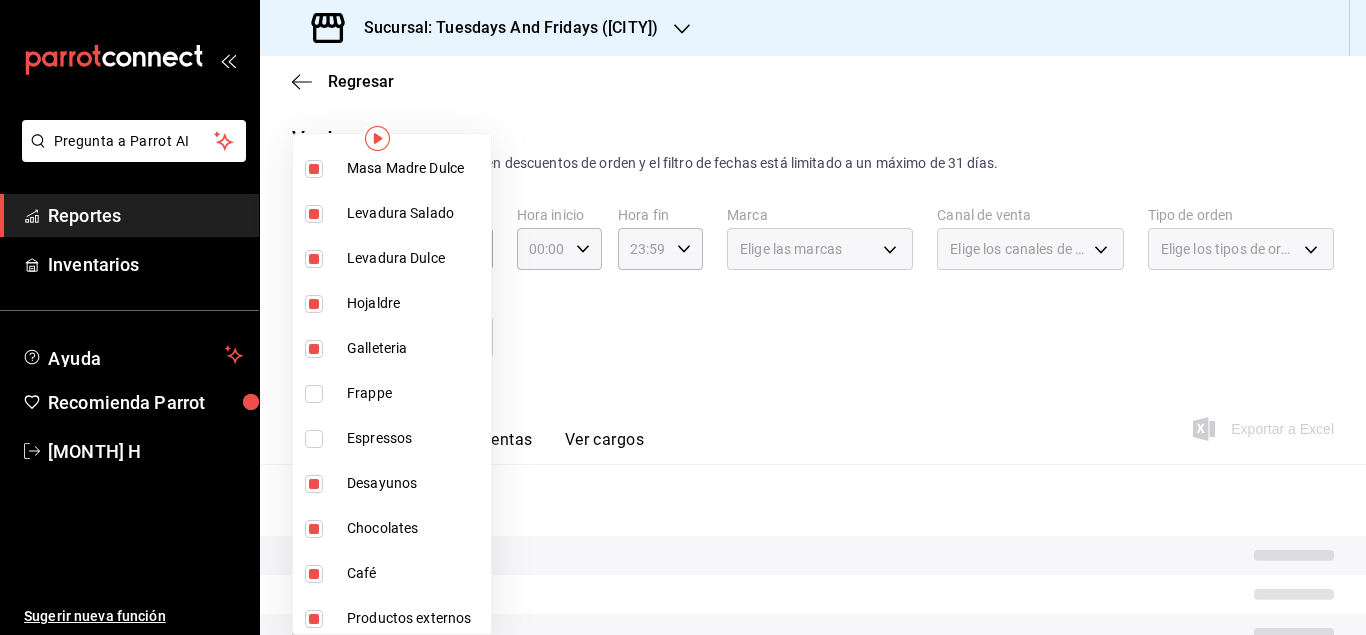 type on "7353fac5-d84e-4f05-8fd4-248e2c822b72,6826f037-1fa2-491b-8eab-397d94dc7521,535d39b1-15ab-42d7-901b-caf2c0df58b8,5b1c7e8a-6dc2-4d70-a28b-671f4f9d8f62,051bafe4-75b8-46e5-8e04-8128d7257fb6,01f64778-07c6-4285-ae7d-a776e7ecf092,10e4f929-6280-4c2d-b61c-6ed373150869,c7526c84-8f04-4bcd-812c-ec48abbb3c68,6260c64d-0c53-4484-822d-1b0dbfcb70e2,8f26408a-4d53-4dee-97e2-1adbdcba28a5,94a93010-2f87-40dd-892f-f97876ce6f69,133c3877-6aac-40be-a9d8-2821da46c55a,84ad3eec-227b-436c-9ff7-71f7015dbc8d" 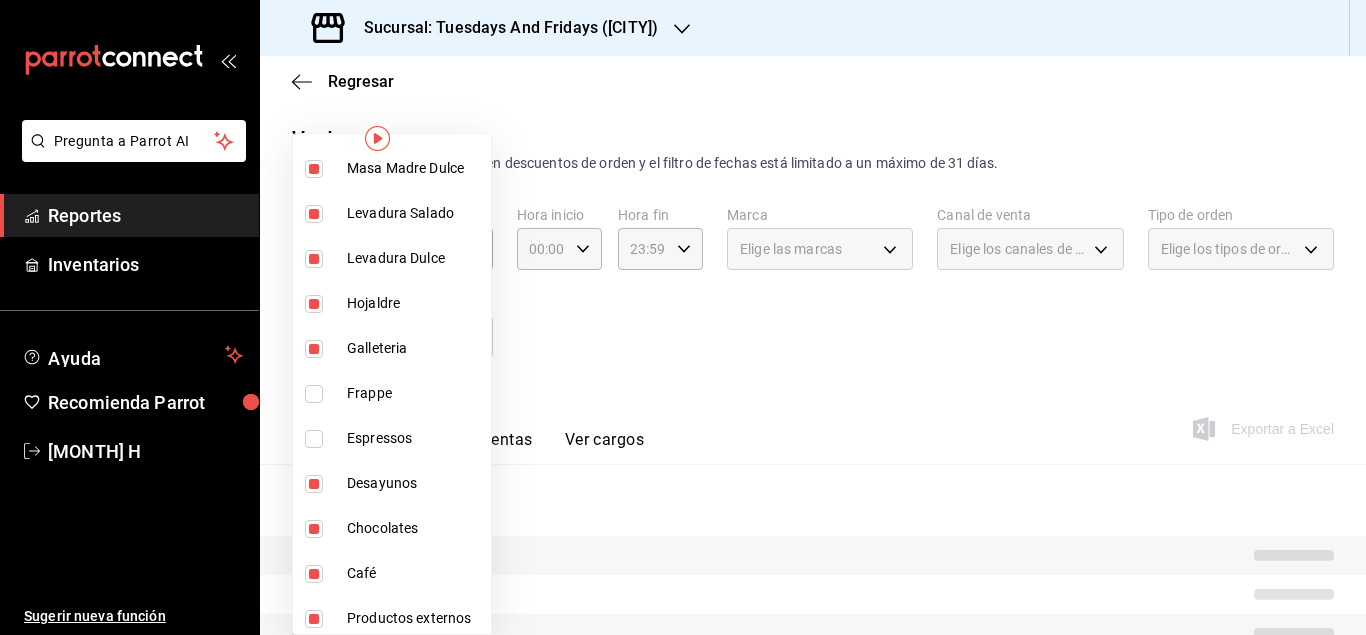 click at bounding box center (314, 529) 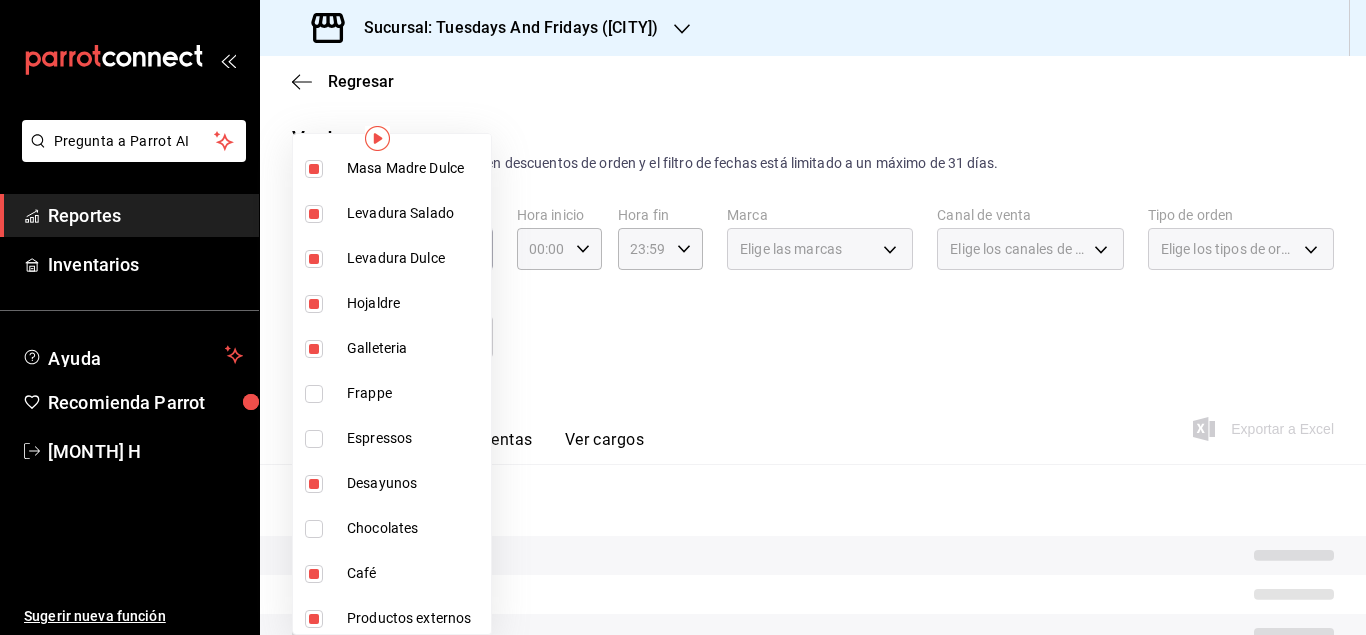 type on "7353fac5-d84e-4f05-8fd4-248e2c822b72,6826f037-1fa2-491b-8eab-397d94dc7521,535d39b1-15ab-42d7-901b-caf2c0df58b8,5b1c7e8a-6dc2-4d70-a28b-671f4f9d8f62,051bafe4-75b8-46e5-8e04-8128d7257fb6,01f64778-07c6-4285-ae7d-a776e7ecf092,10e4f929-6280-4c2d-b61c-6ed373150869,c7526c84-8f04-4bcd-812c-ec48abbb3c68,6260c64d-0c53-4484-822d-1b0dbfcb70e2,8f26408a-4d53-4dee-97e2-1adbdcba28a5,133c3877-6aac-40be-a9d8-2821da46c55a,84ad3eec-227b-436c-9ff7-71f7015dbc8d" 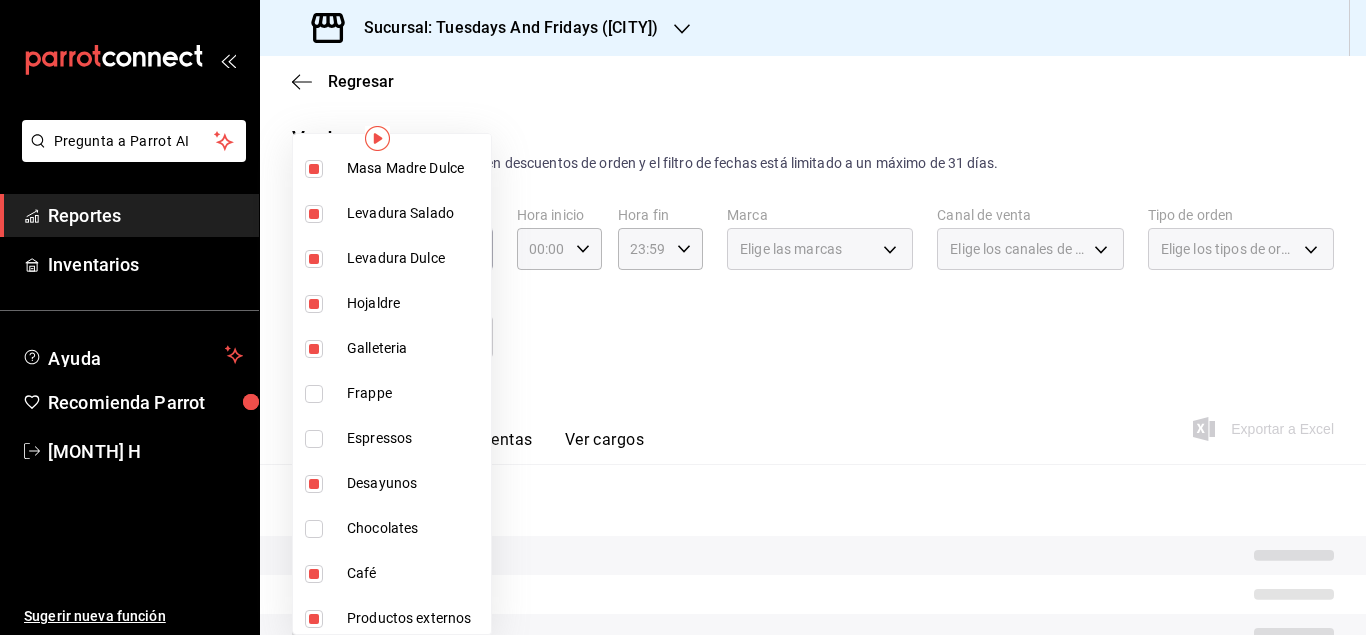 drag, startPoint x: 311, startPoint y: 571, endPoint x: 315, endPoint y: 619, distance: 48.166378 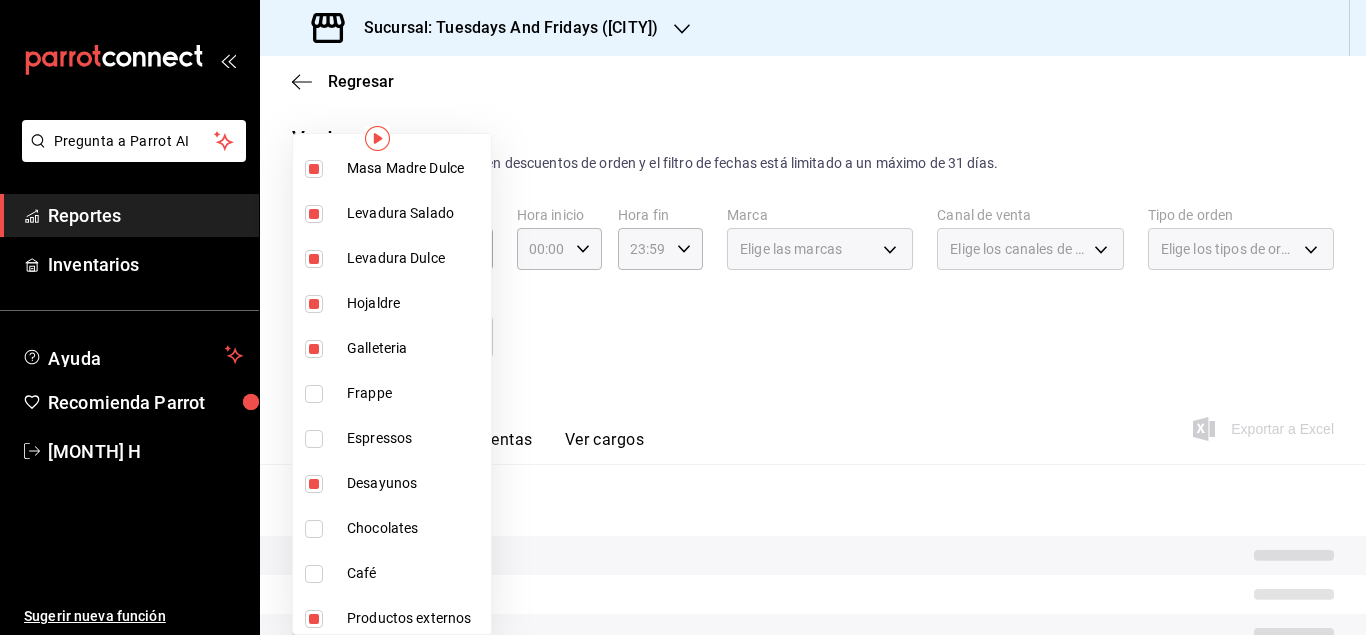 type on "7353fac5-d84e-4f05-8fd4-248e2c822b72,6826f037-1fa2-491b-8eab-397d94dc7521,535d39b1-15ab-42d7-901b-caf2c0df58b8,5b1c7e8a-6dc2-4d70-a28b-671f4f9d8f62,051bafe4-75b8-46e5-8e04-8128d7257fb6,01f64778-07c6-4285-ae7d-a776e7ecf092,10e4f929-6280-4c2d-b61c-6ed373150869,c7526c84-8f04-4bcd-812c-ec48abbb3c68,6260c64d-0c53-4484-822d-1b0dbfcb70e2,8f26408a-4d53-4dee-97e2-1adbdcba28a5,84ad3eec-227b-436c-9ff7-71f7015dbc8d" 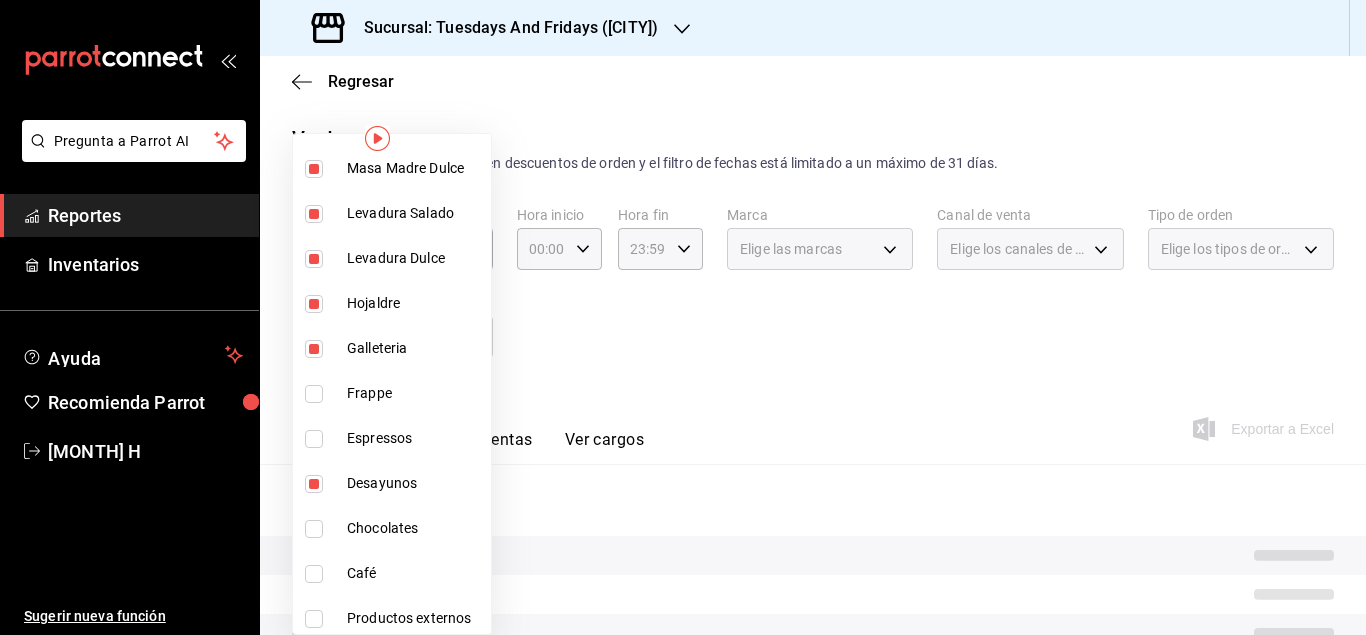 type on "7353fac5-d84e-4f05-8fd4-248e2c822b72,6826f037-1fa2-491b-8eab-397d94dc7521,535d39b1-15ab-42d7-901b-caf2c0df58b8,5b1c7e8a-6dc2-4d70-a28b-671f4f9d8f62,051bafe4-75b8-46e5-8e04-8128d7257fb6,01f64778-07c6-4285-ae7d-a776e7ecf092,10e4f929-6280-4c2d-b61c-6ed373150869,c7526c84-8f04-4bcd-812c-ec48abbb3c68,6260c64d-0c53-4484-822d-1b0dbfcb70e2,8f26408a-4d53-4dee-97e2-1adbdcba28a5" 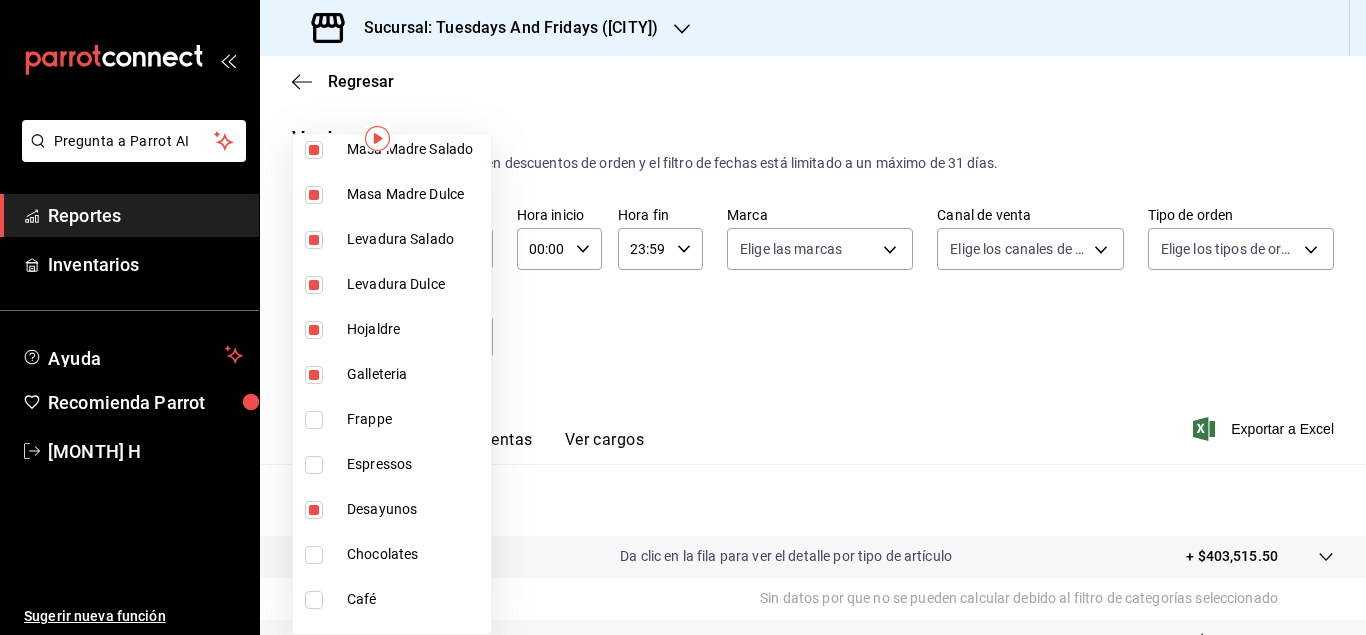 scroll, scrollTop: 335, scrollLeft: 0, axis: vertical 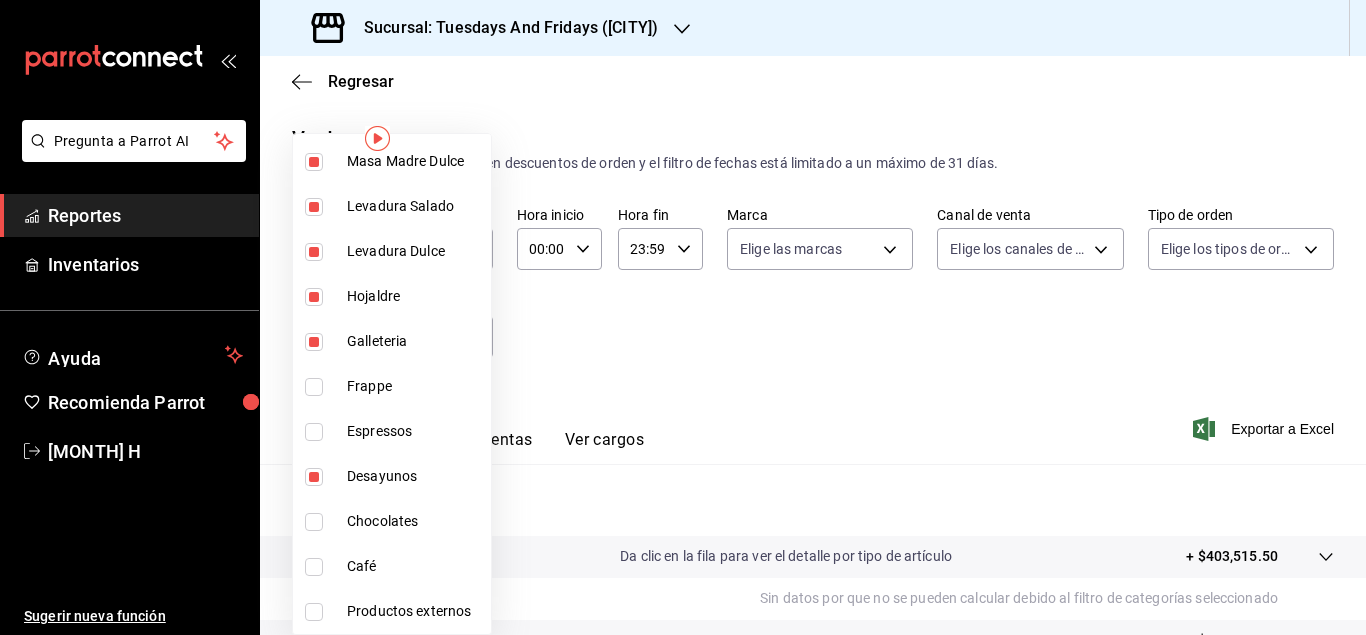 click at bounding box center [683, 317] 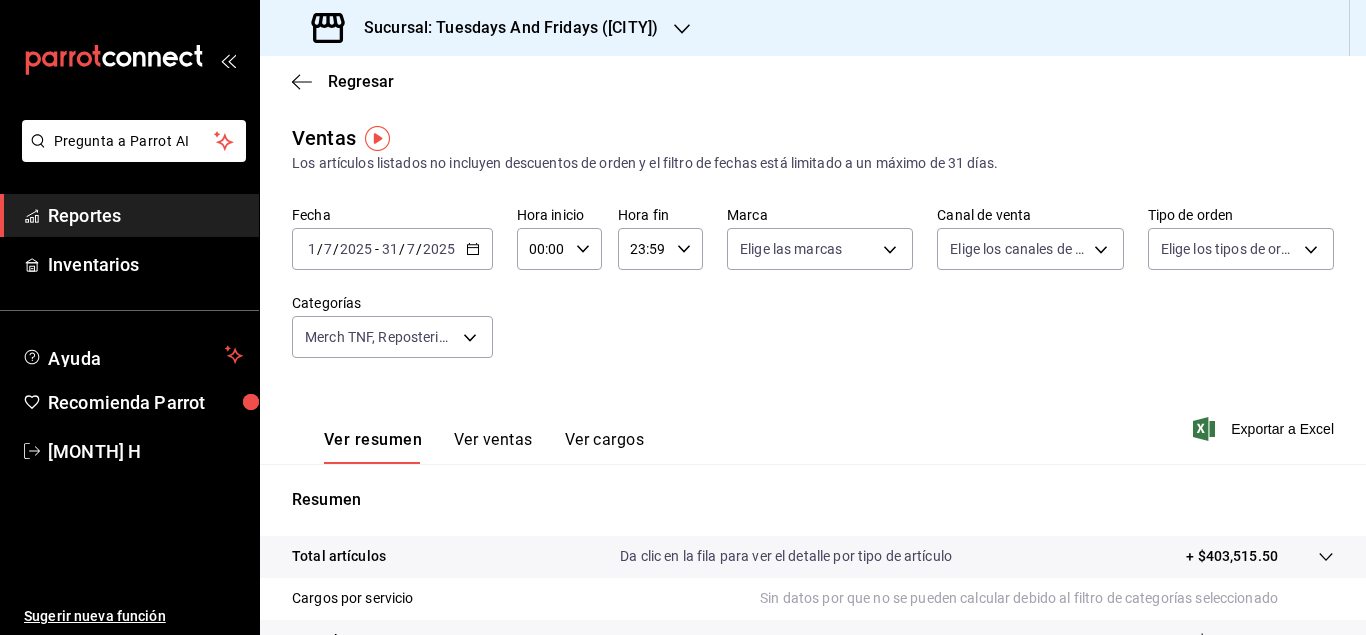 click 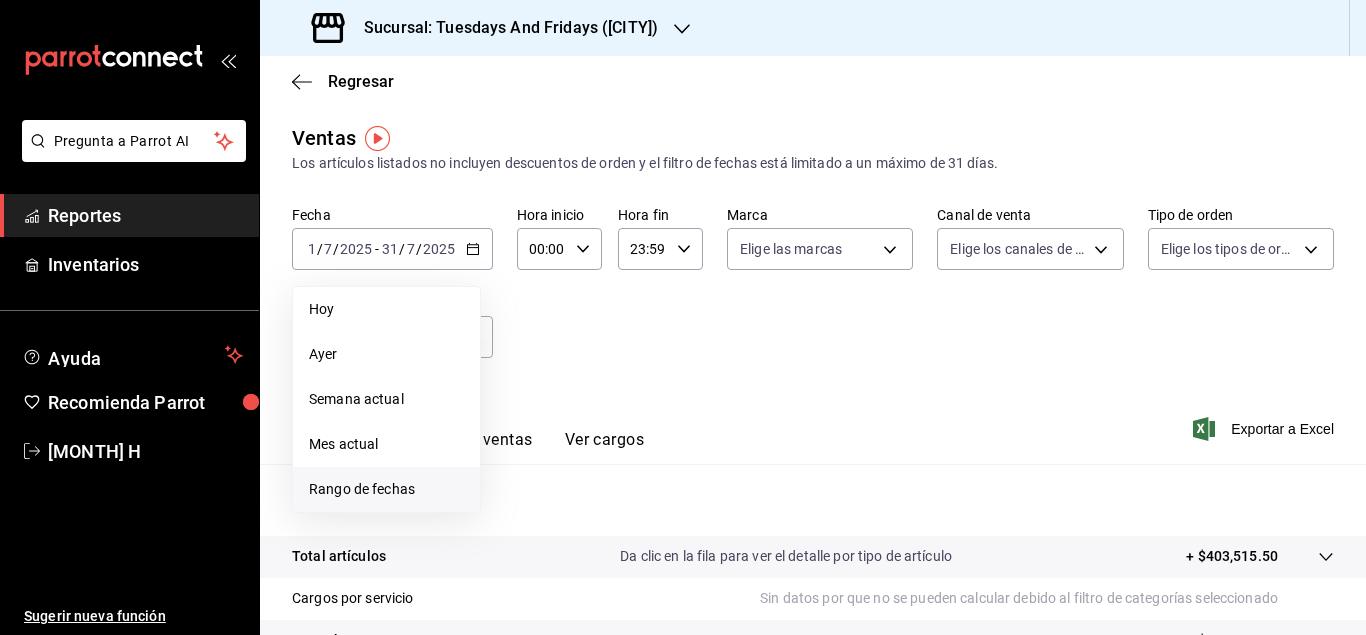 click on "Rango de fechas" at bounding box center (386, 489) 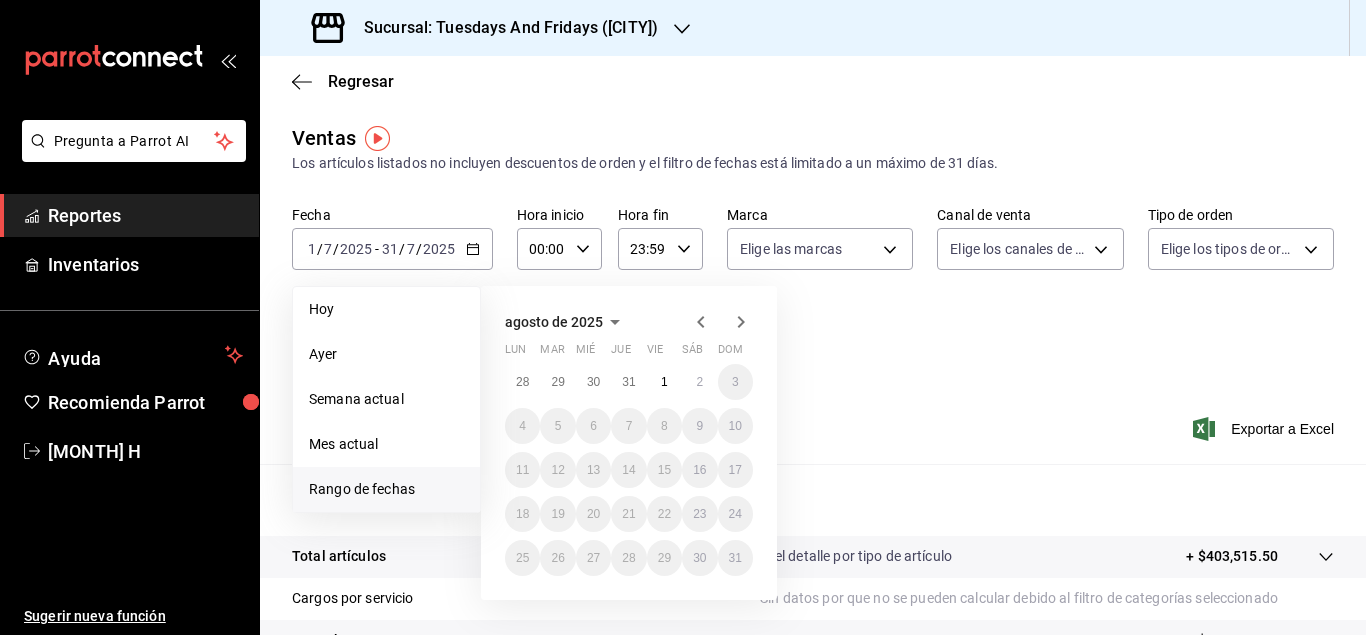 click 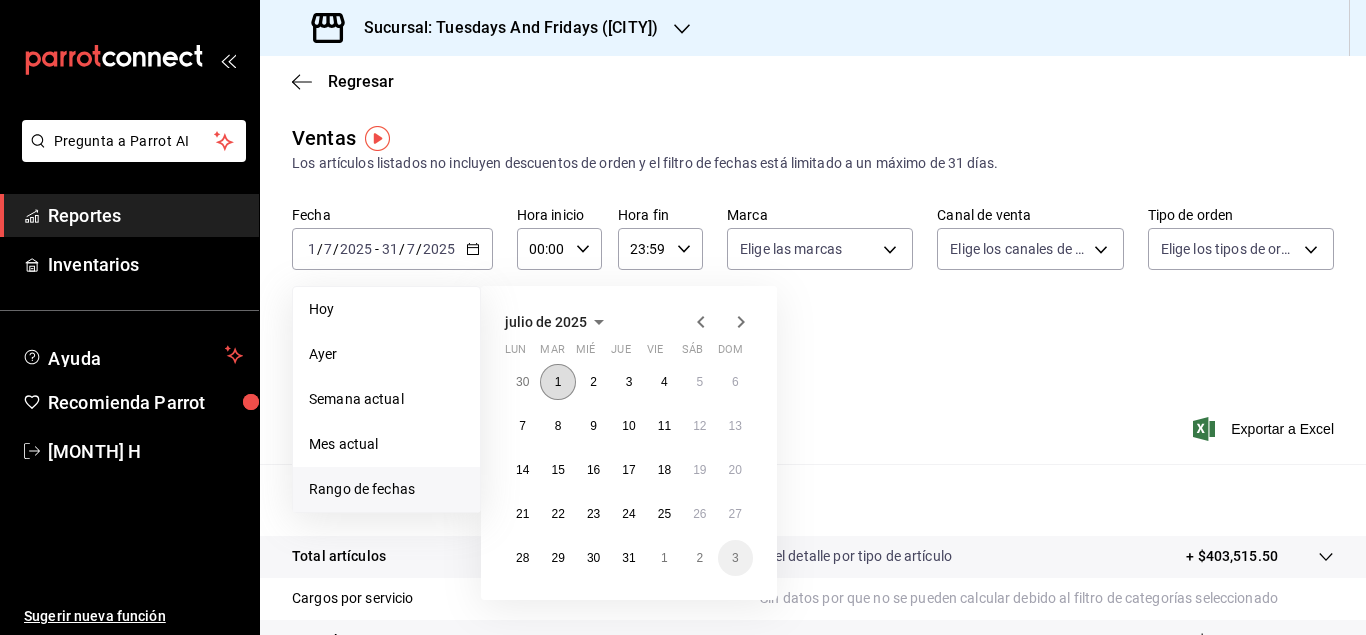 click on "1" at bounding box center (557, 382) 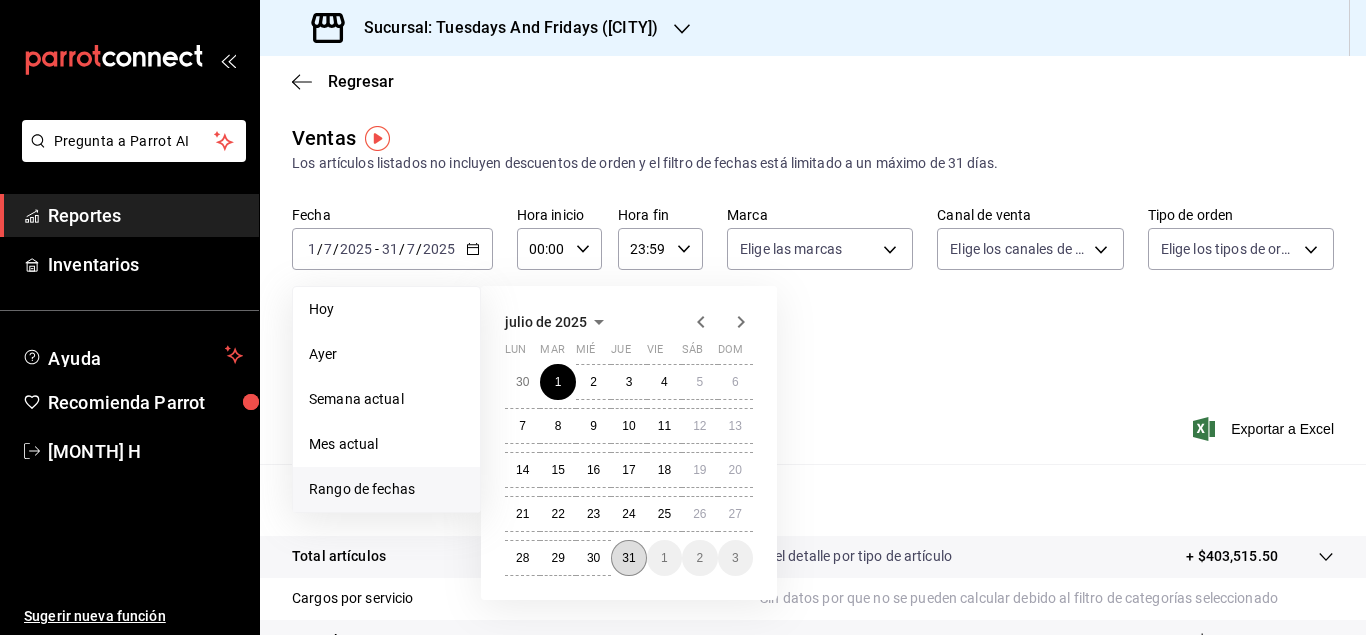 click on "31" at bounding box center [628, 558] 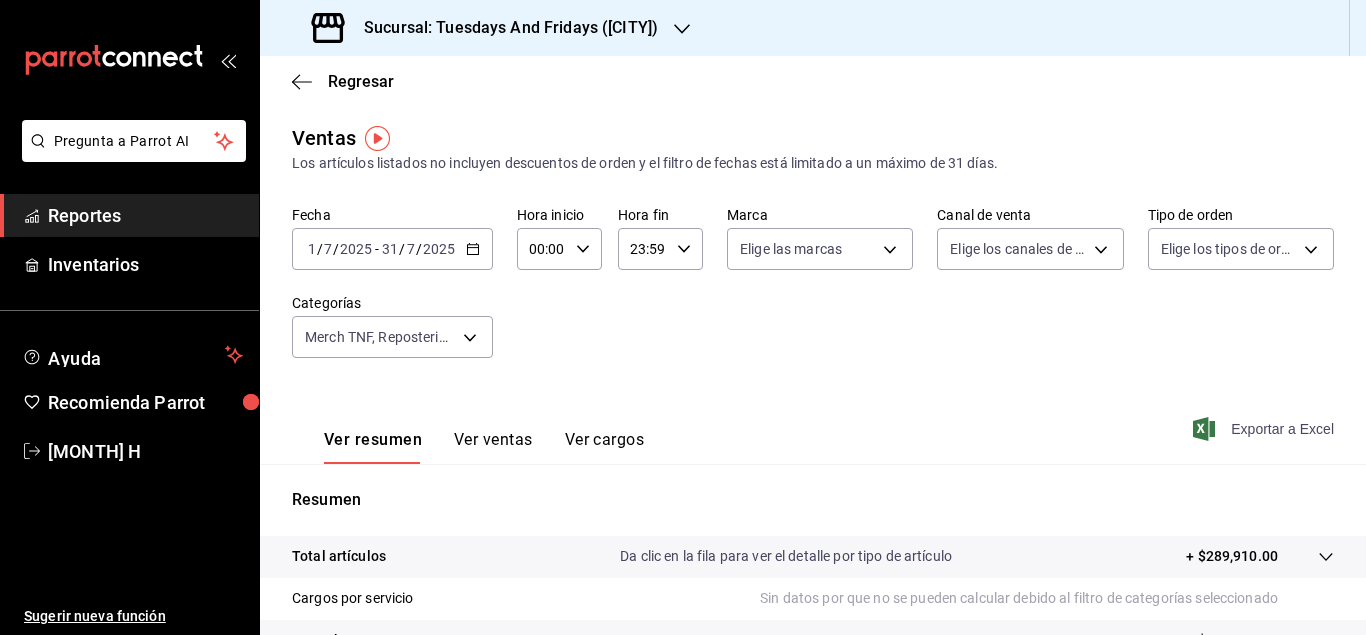 click on "Exportar a Excel" at bounding box center (1265, 429) 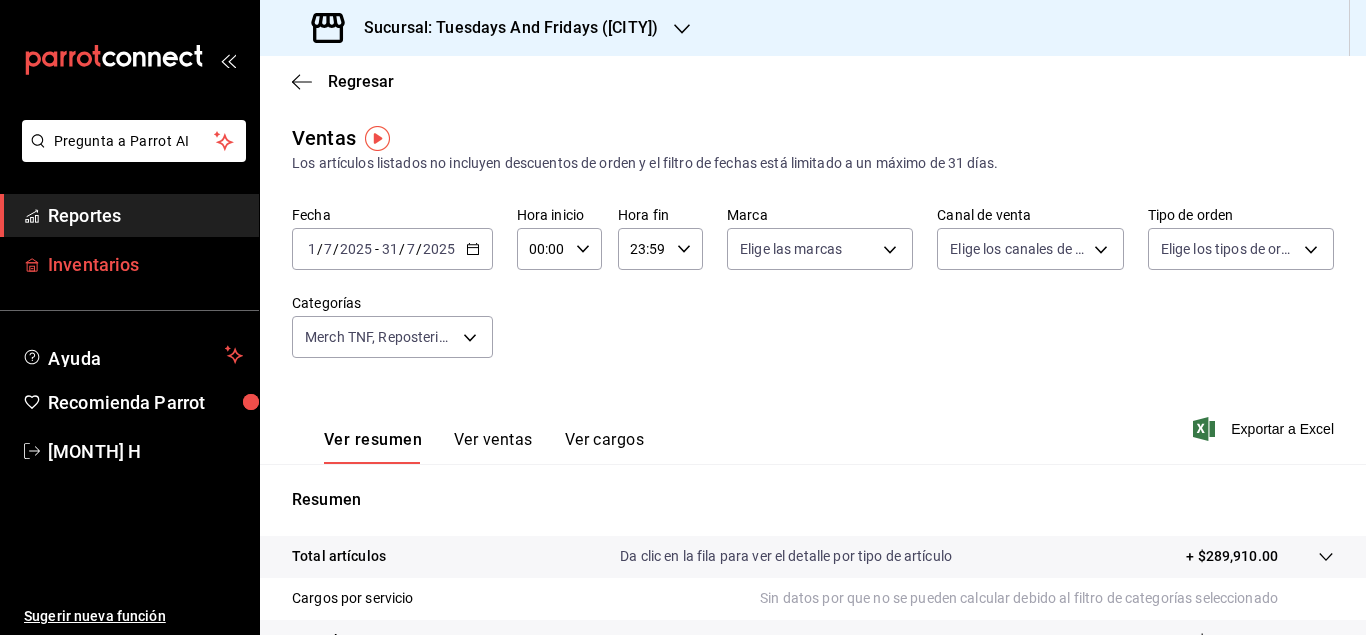 click on "Inventarios" at bounding box center (145, 264) 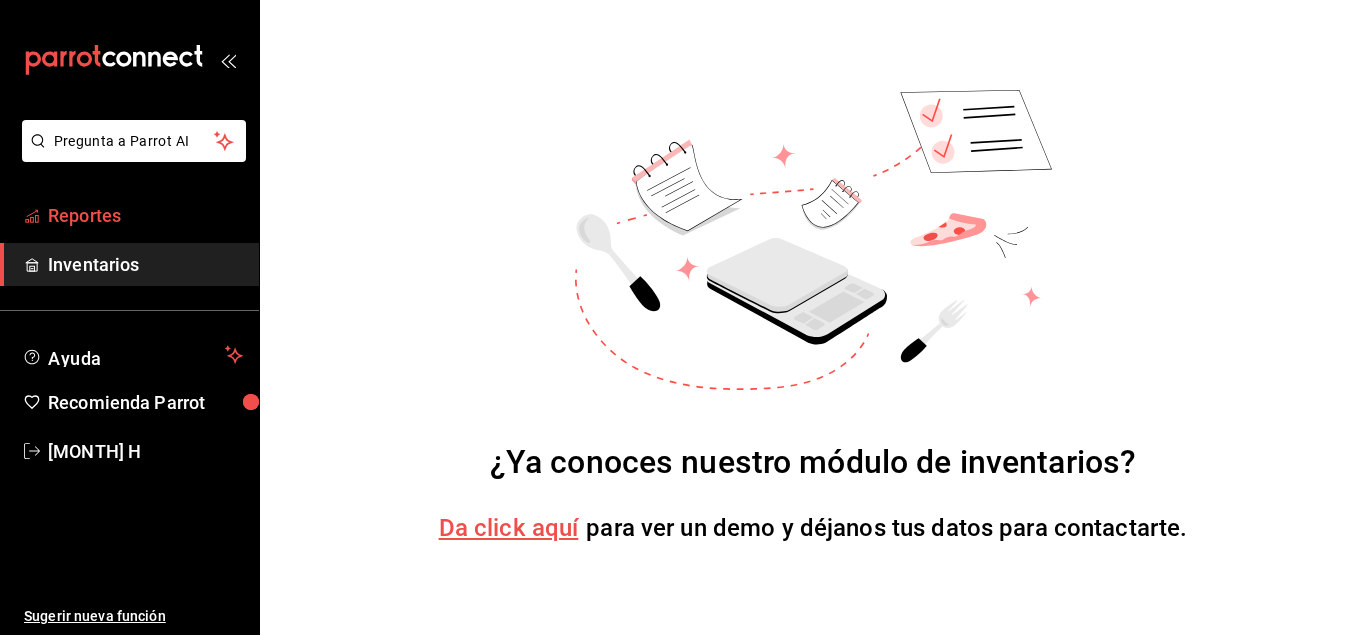 click on "Reportes" at bounding box center (145, 215) 